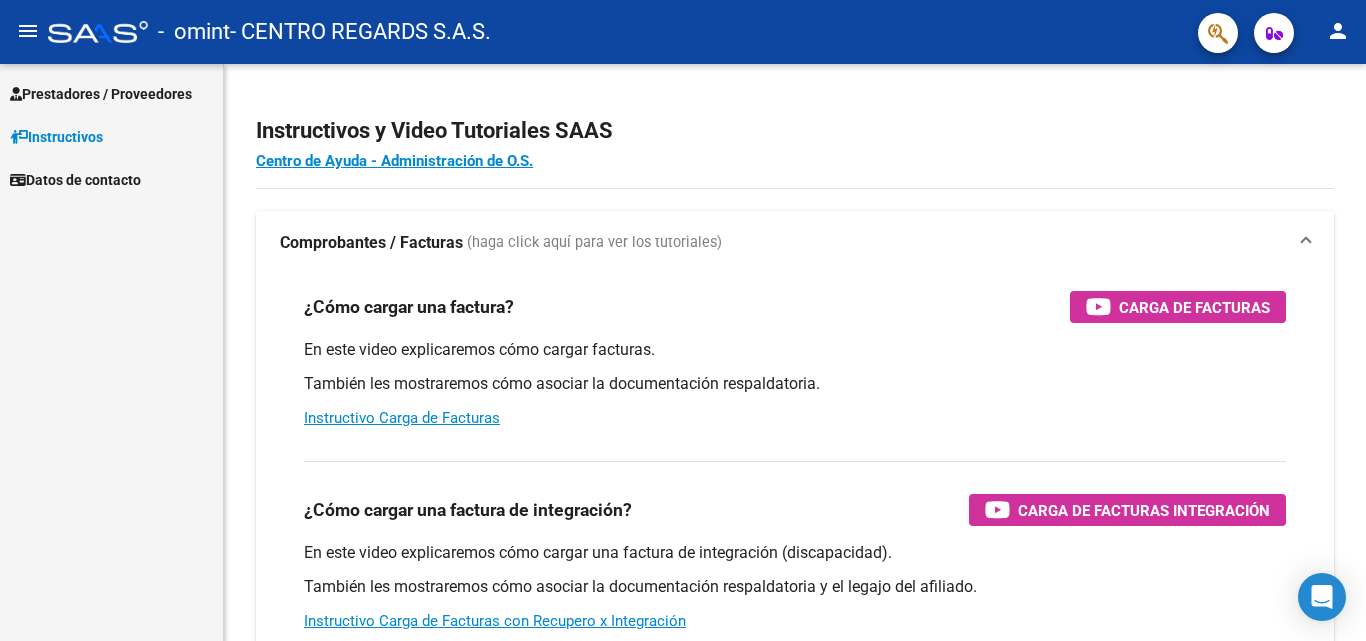 scroll, scrollTop: 0, scrollLeft: 0, axis: both 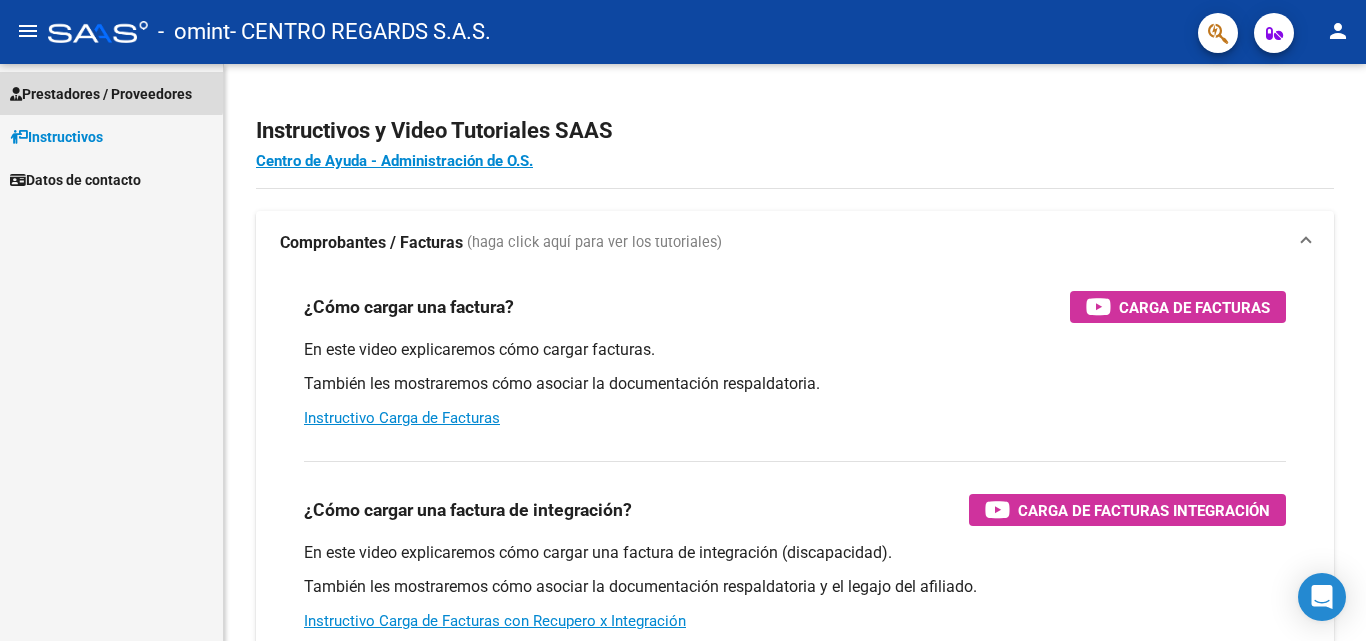 click on "Prestadores / Proveedores" at bounding box center [111, 93] 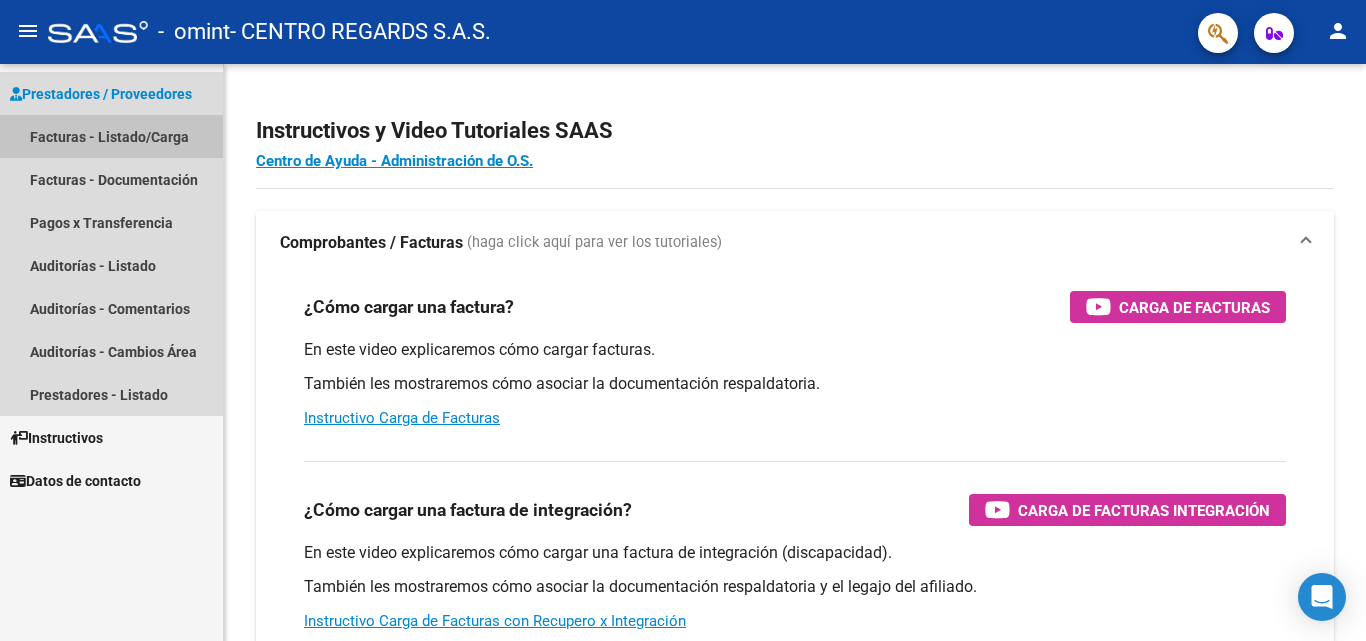 click on "Facturas - Listado/Carga" at bounding box center [111, 136] 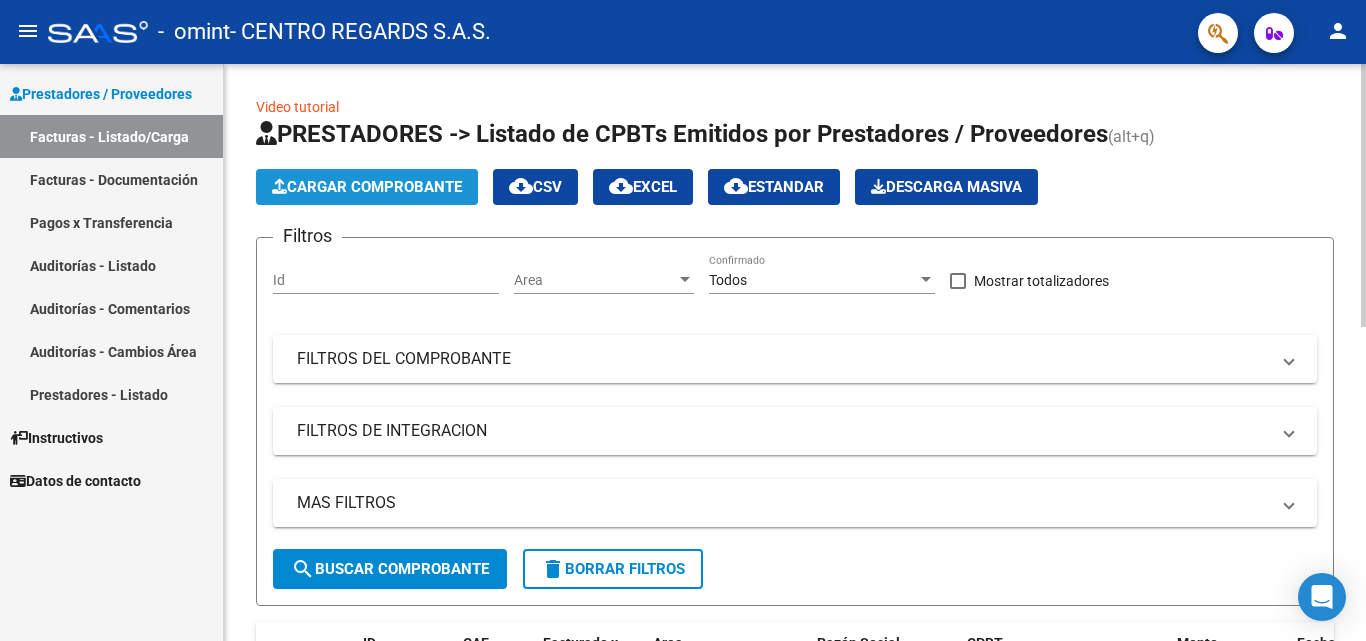 click on "Cargar Comprobante" 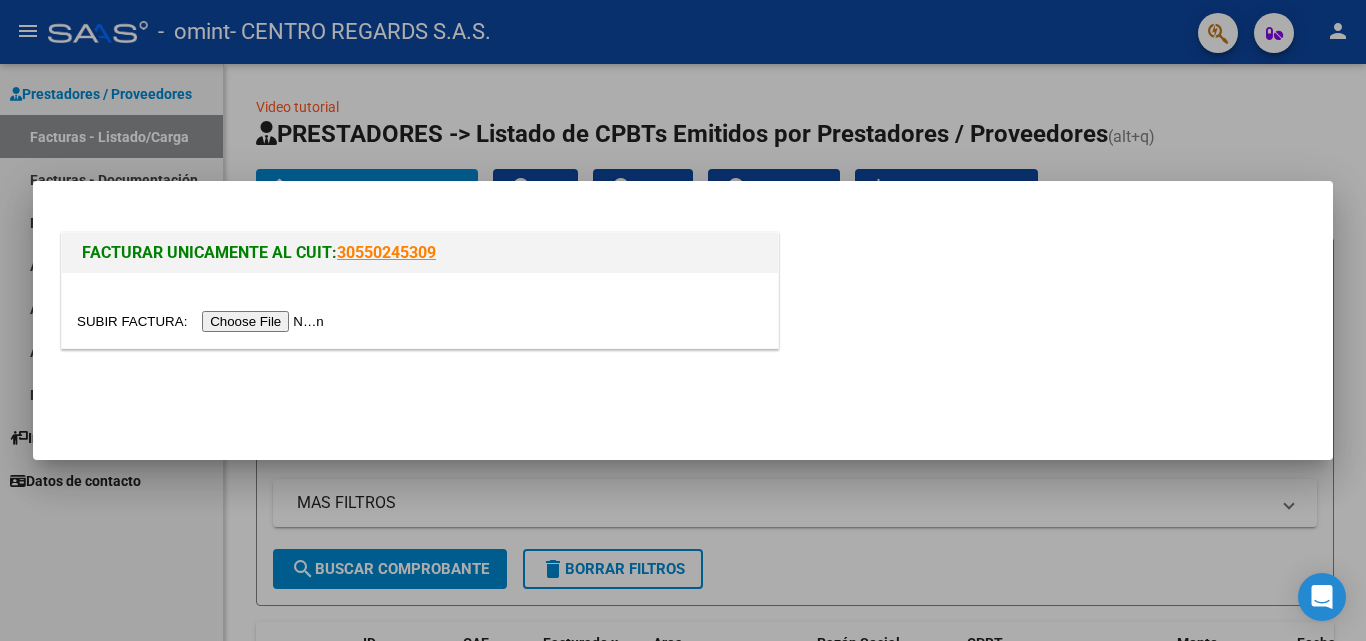 click at bounding box center (203, 321) 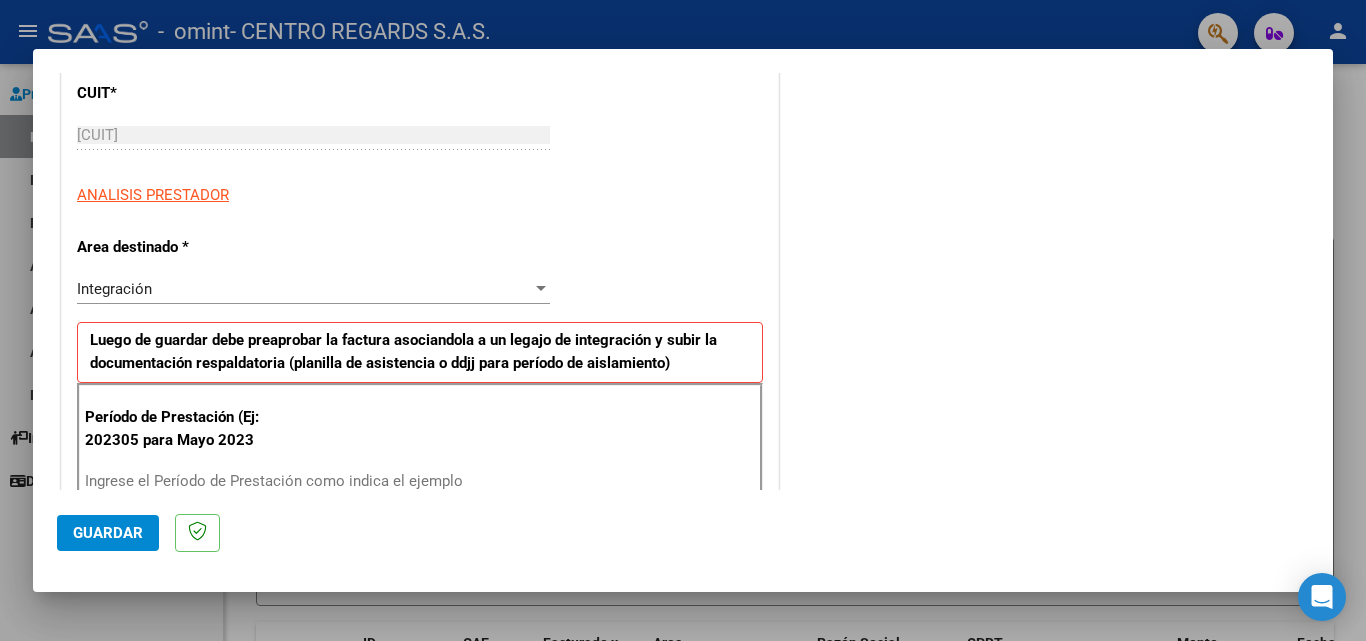 scroll, scrollTop: 275, scrollLeft: 0, axis: vertical 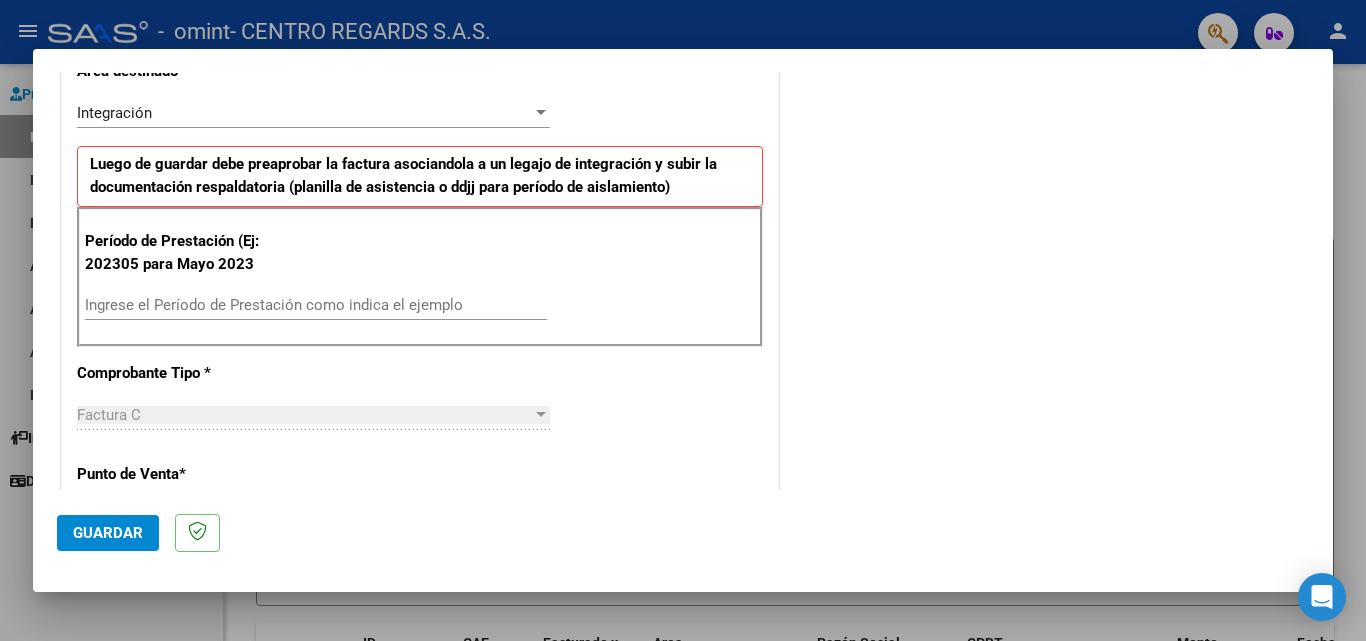 click on "Ingrese el Período de Prestación como indica el ejemplo" at bounding box center (316, 305) 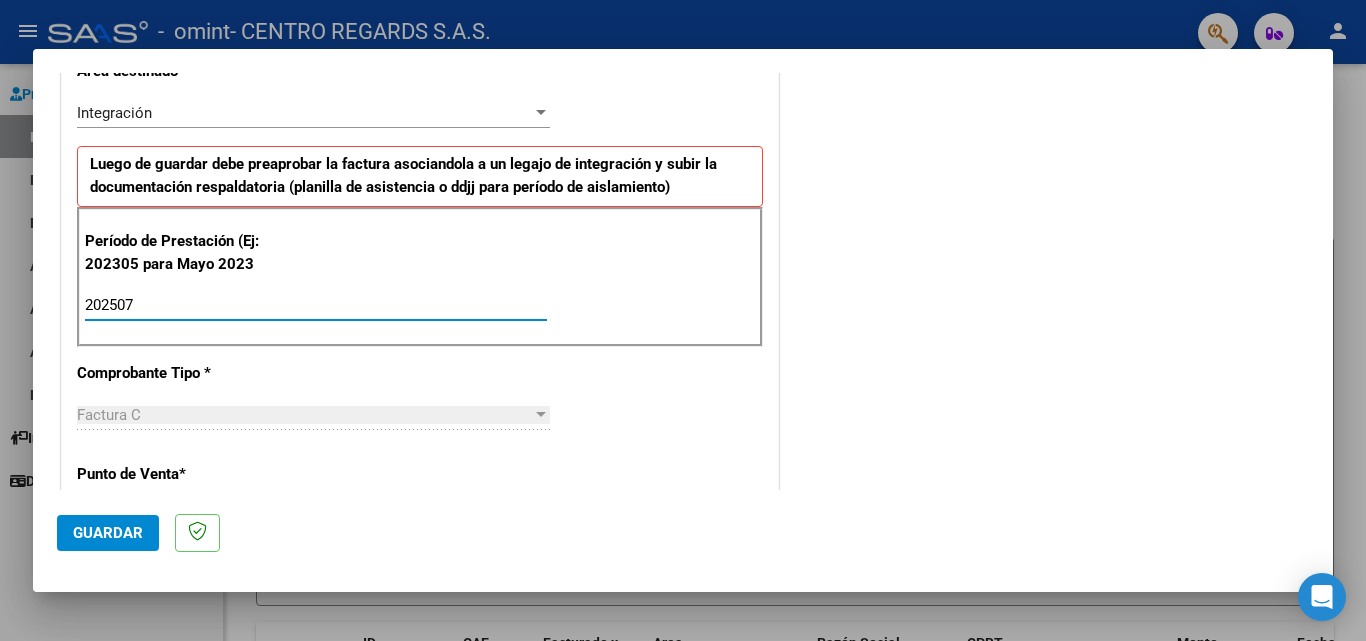 type on "202507" 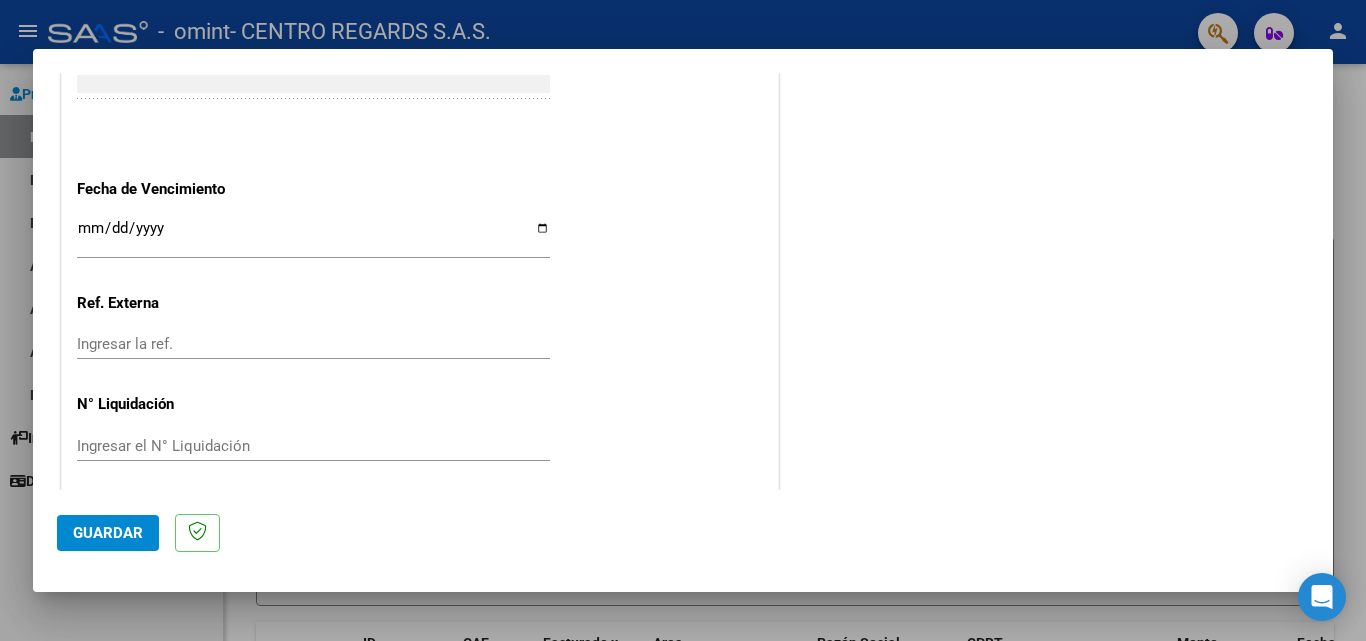 scroll, scrollTop: 1305, scrollLeft: 0, axis: vertical 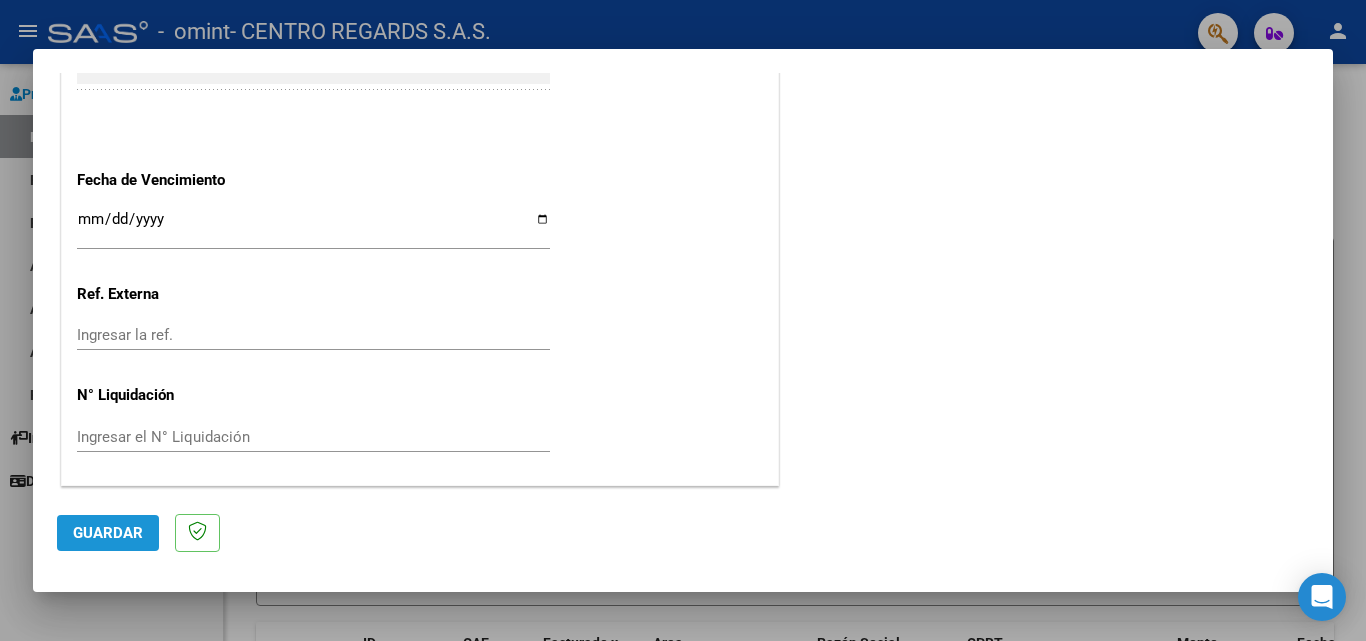 click on "Guardar" 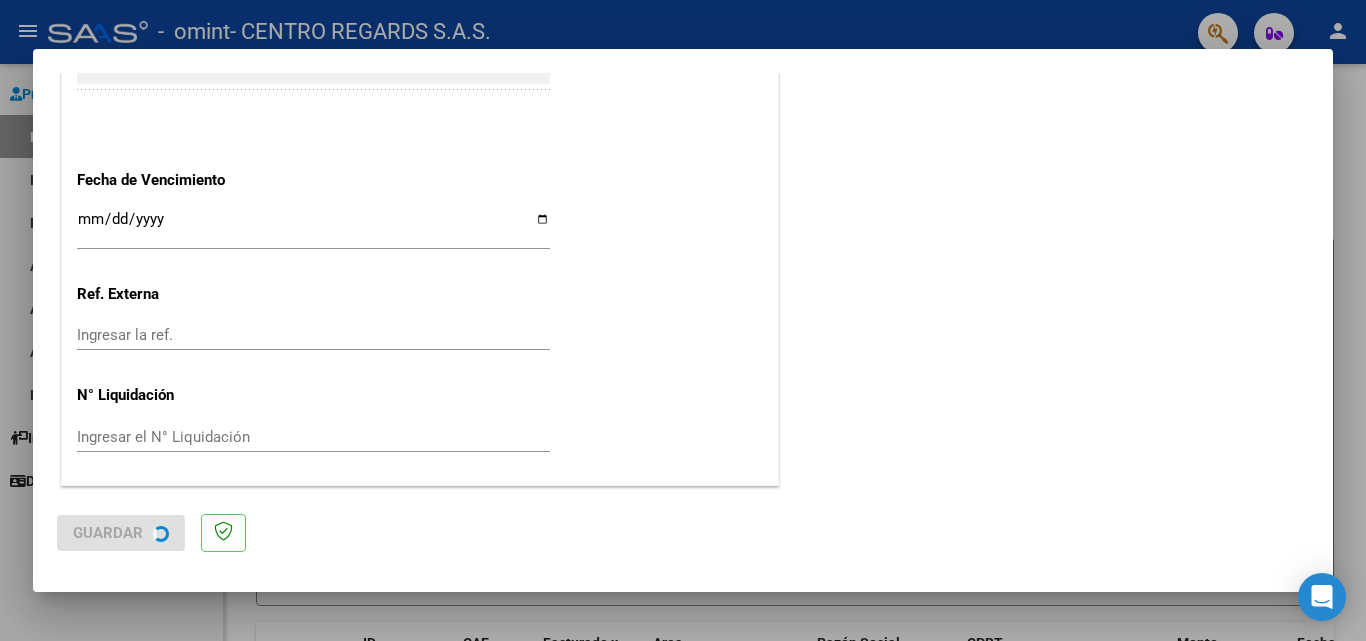 scroll, scrollTop: 0, scrollLeft: 0, axis: both 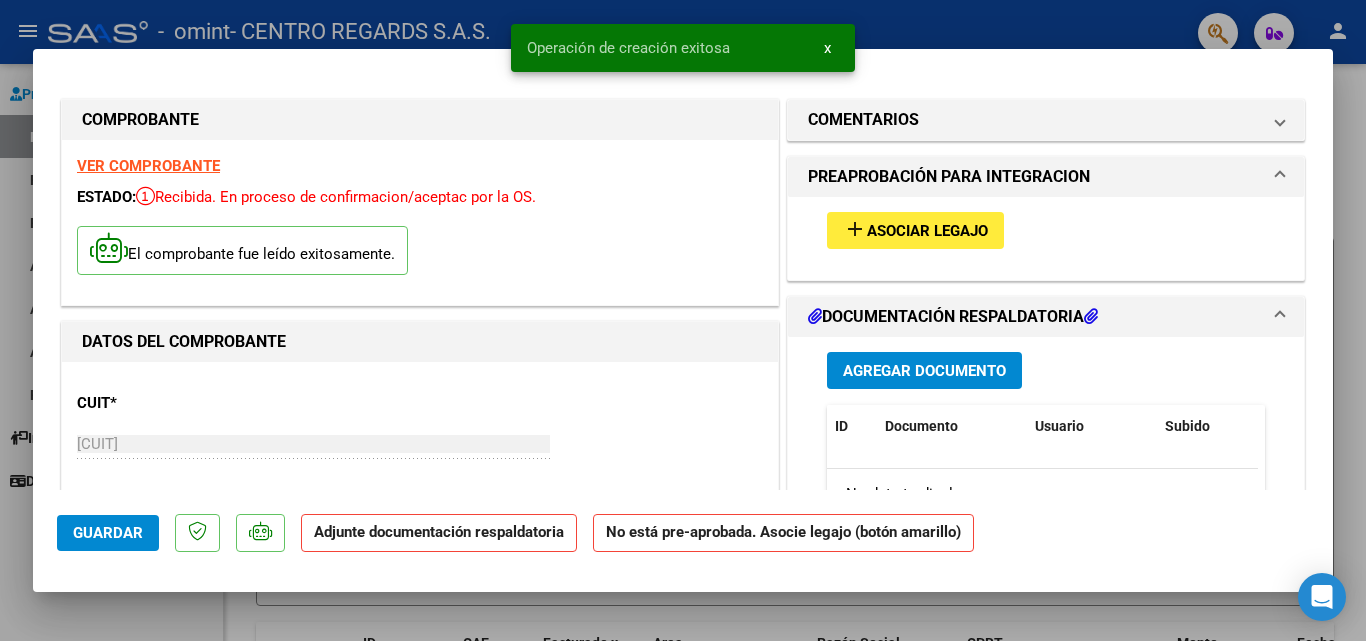 click on "Asociar Legajo" at bounding box center (927, 231) 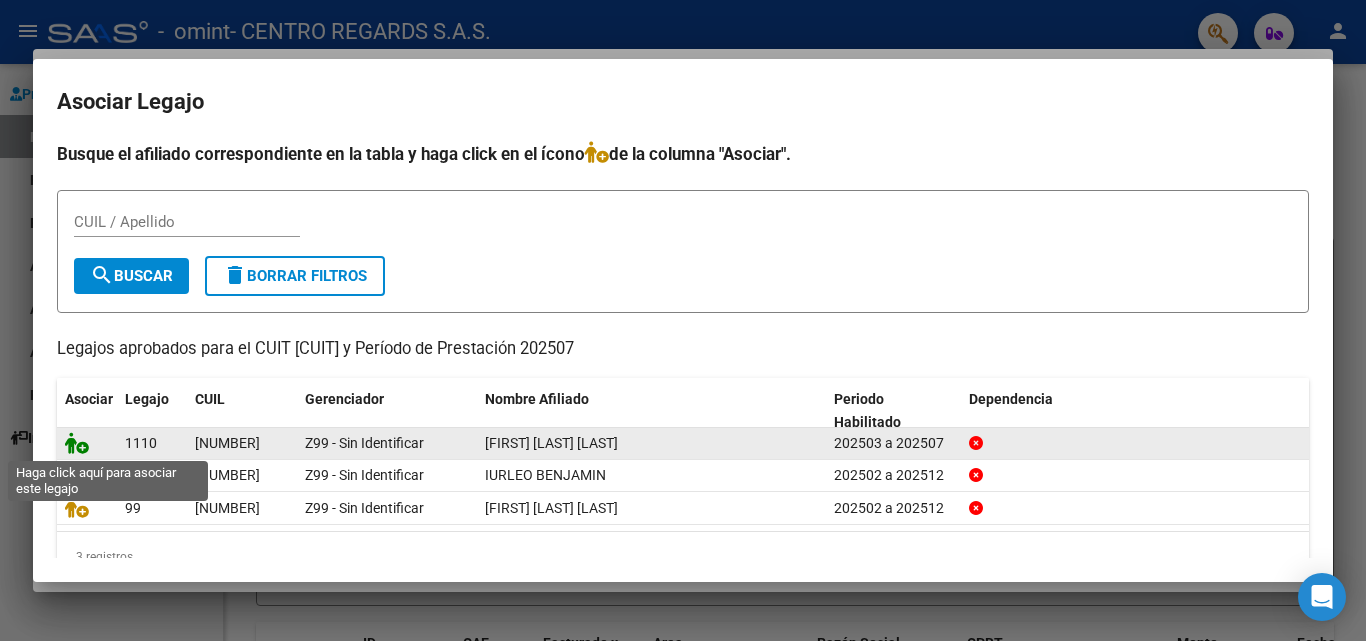 click 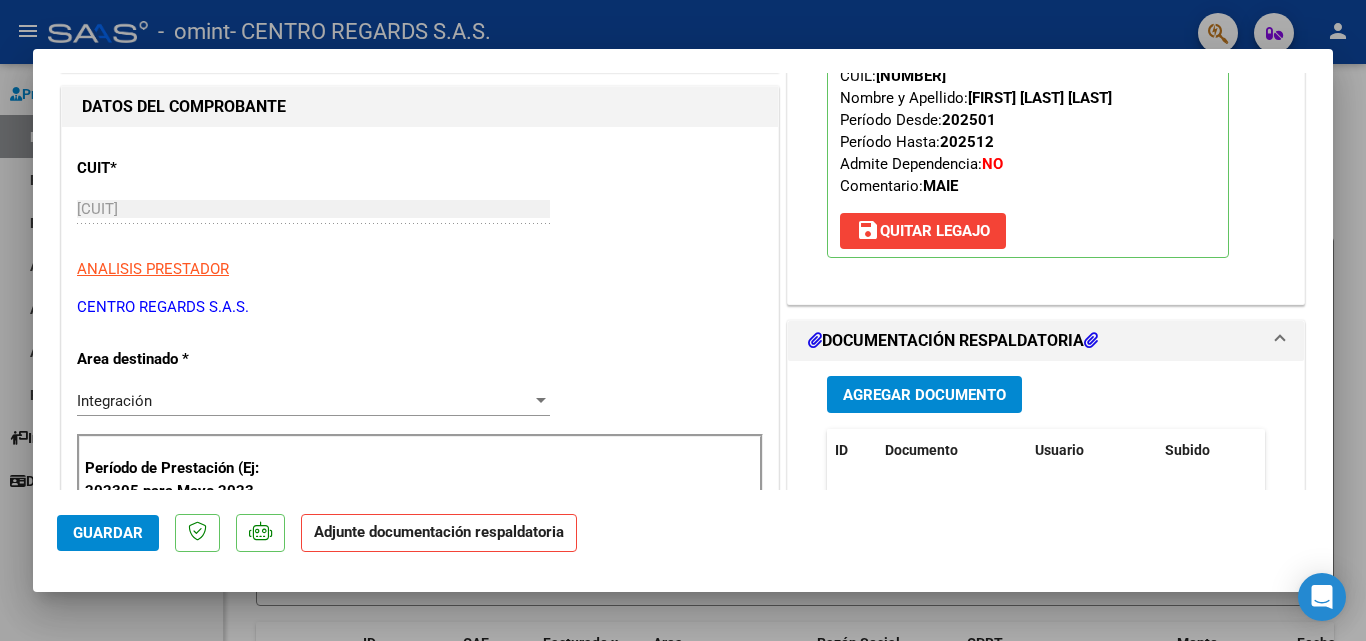 scroll, scrollTop: 310, scrollLeft: 0, axis: vertical 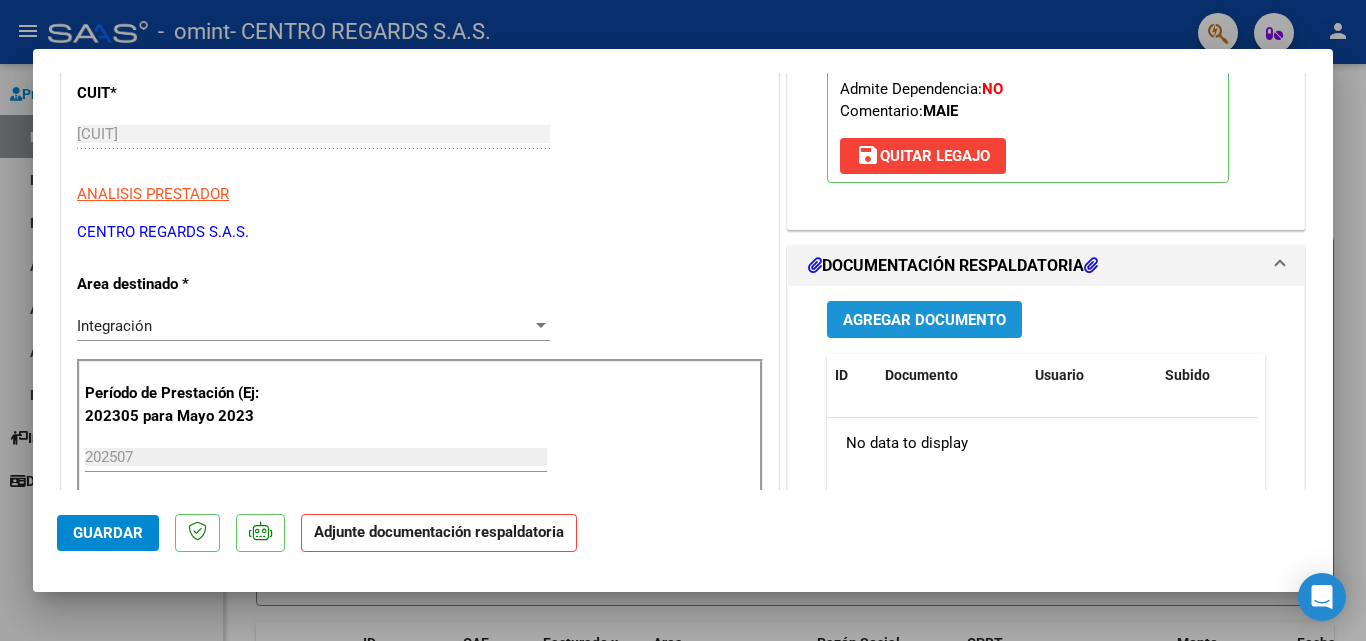 click on "Agregar Documento" at bounding box center [924, 320] 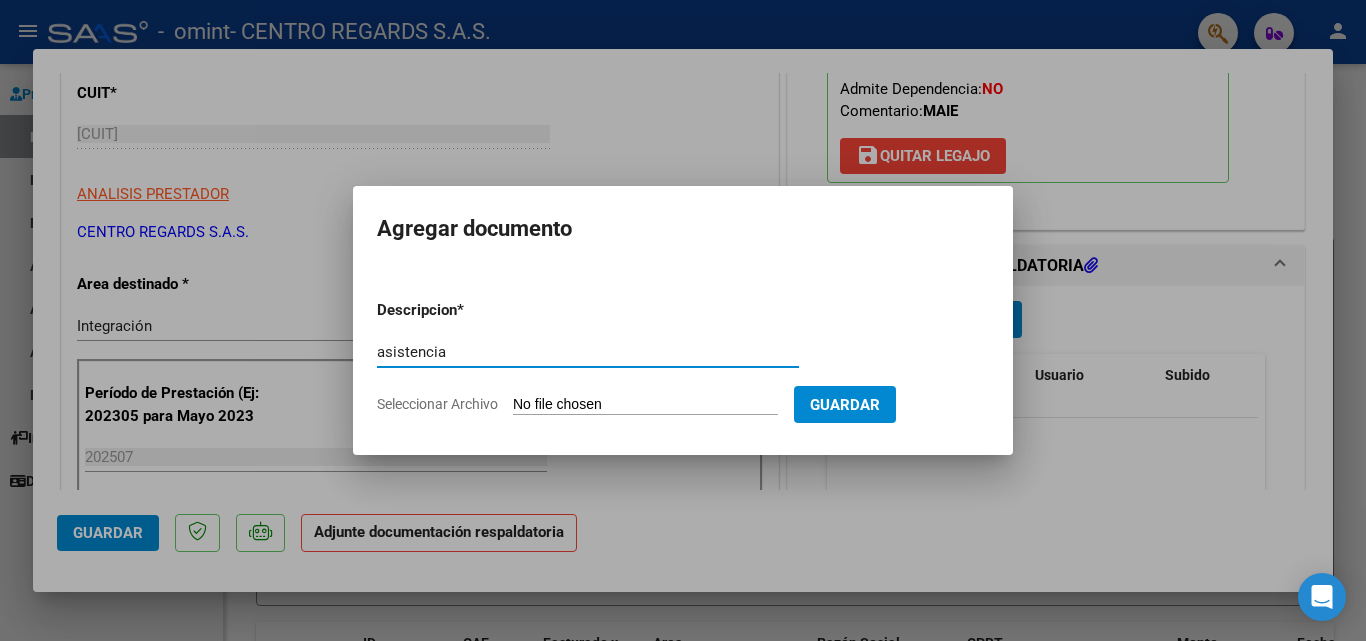 type on "asistencia" 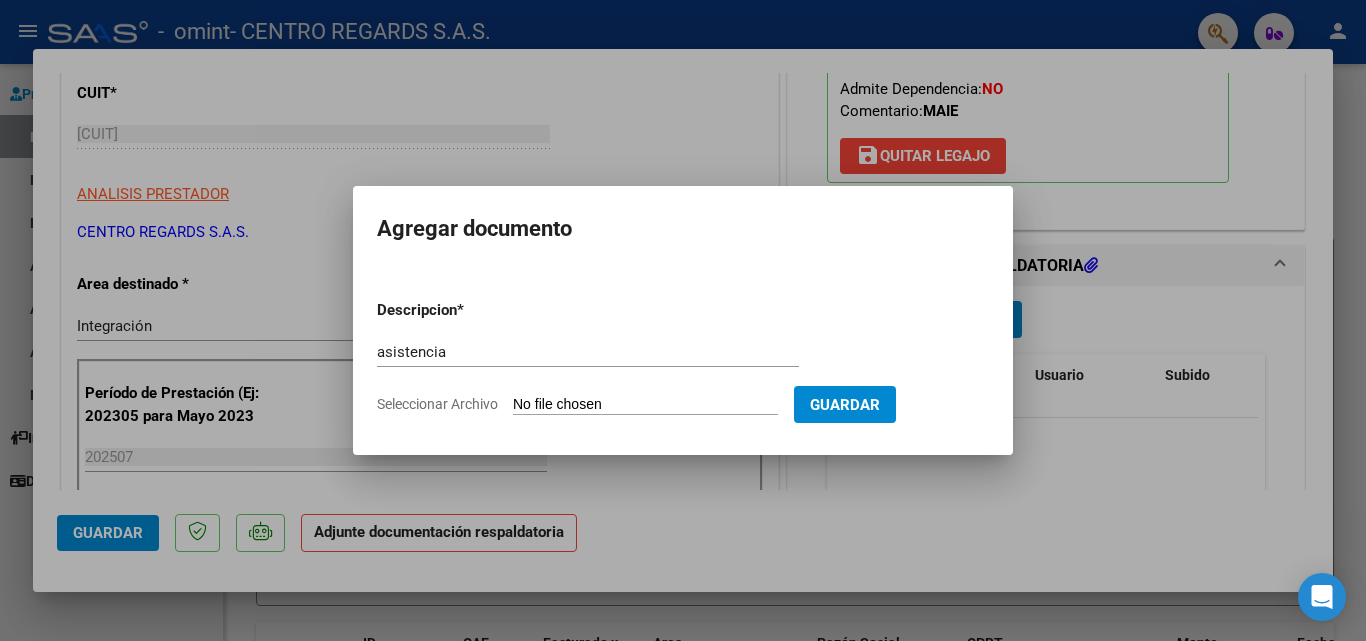 click on "Seleccionar Archivo" at bounding box center [645, 405] 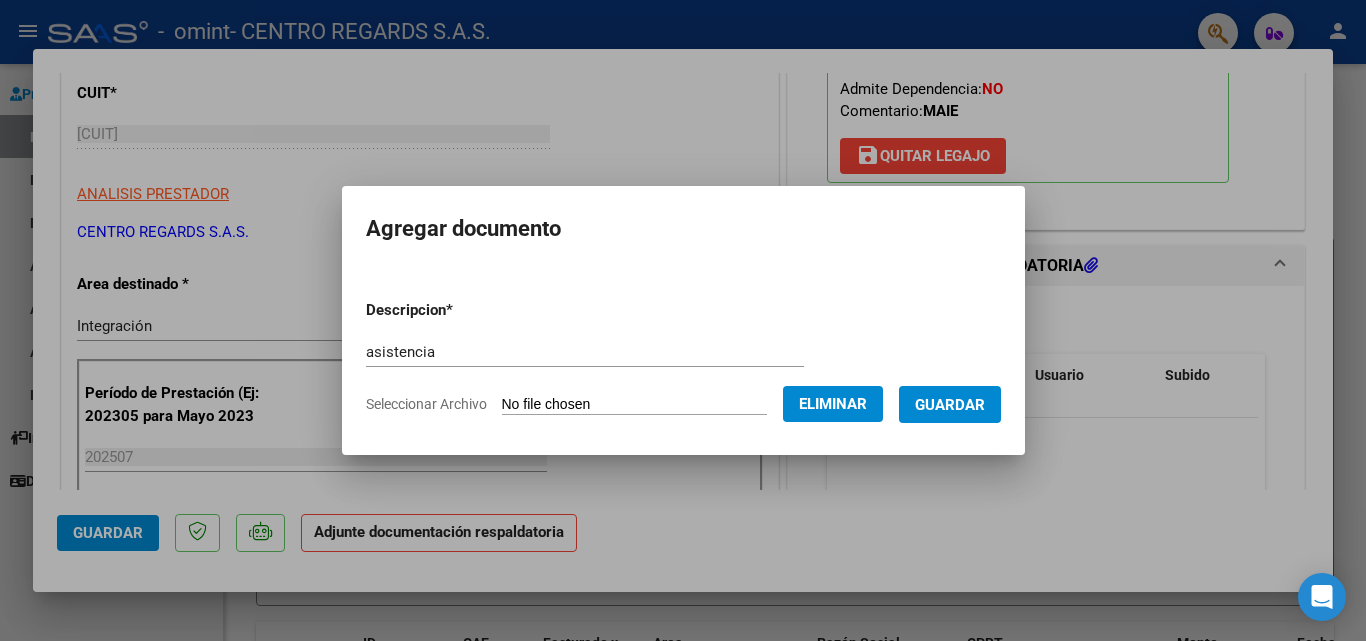 click on "Guardar" at bounding box center [950, 405] 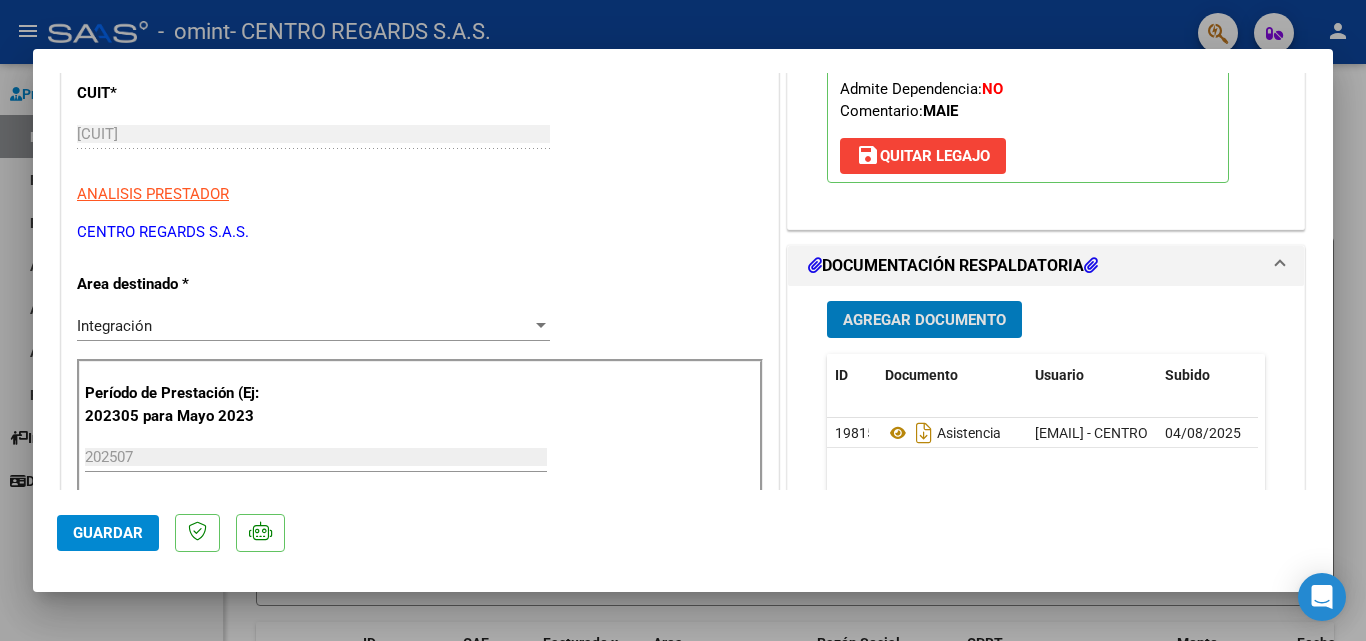 click on "Guardar" 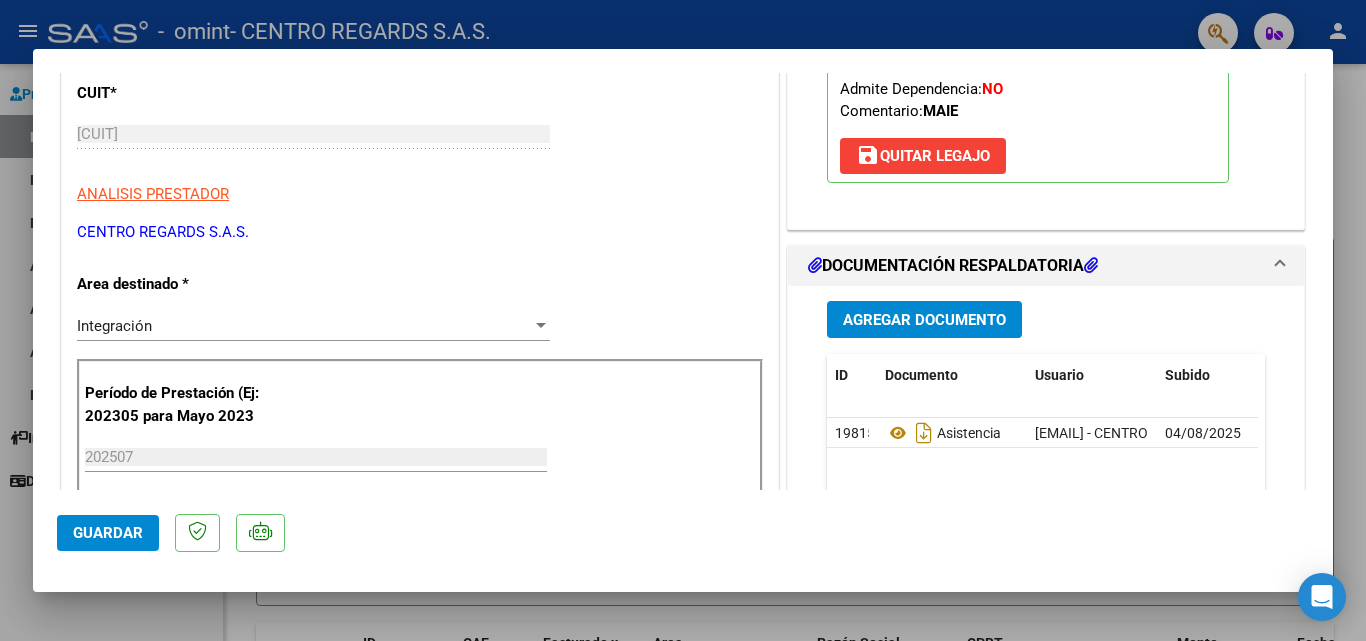 click at bounding box center (683, 320) 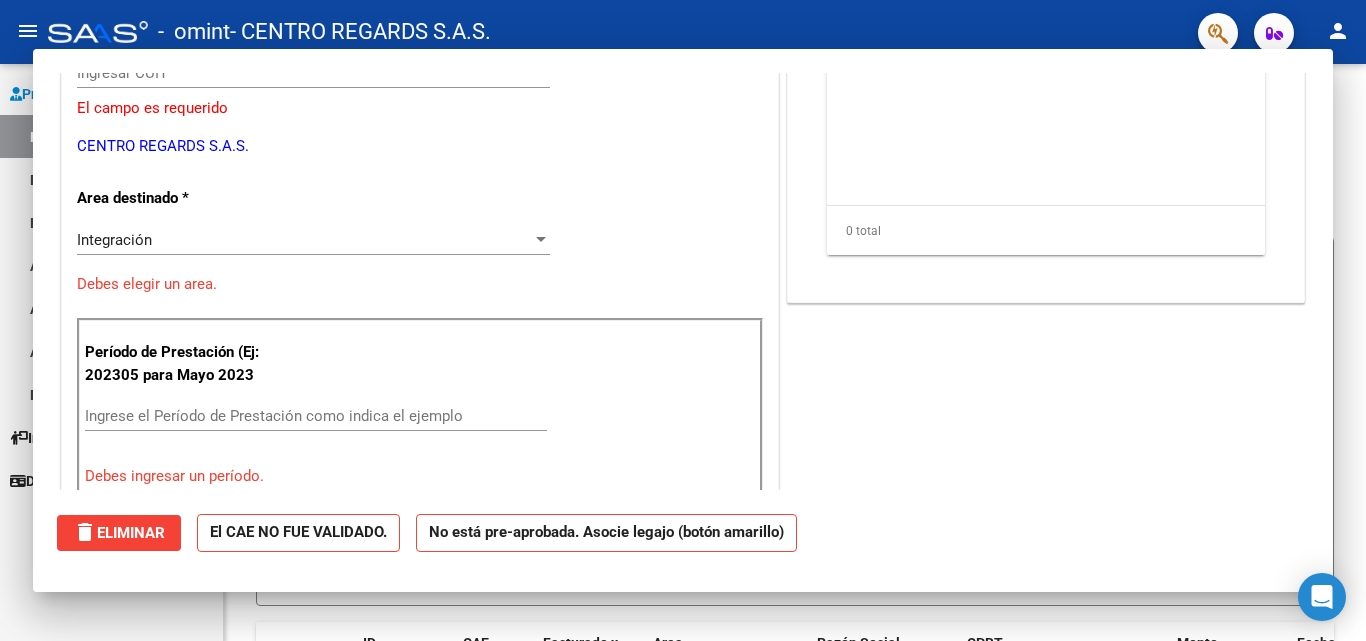 scroll, scrollTop: 0, scrollLeft: 0, axis: both 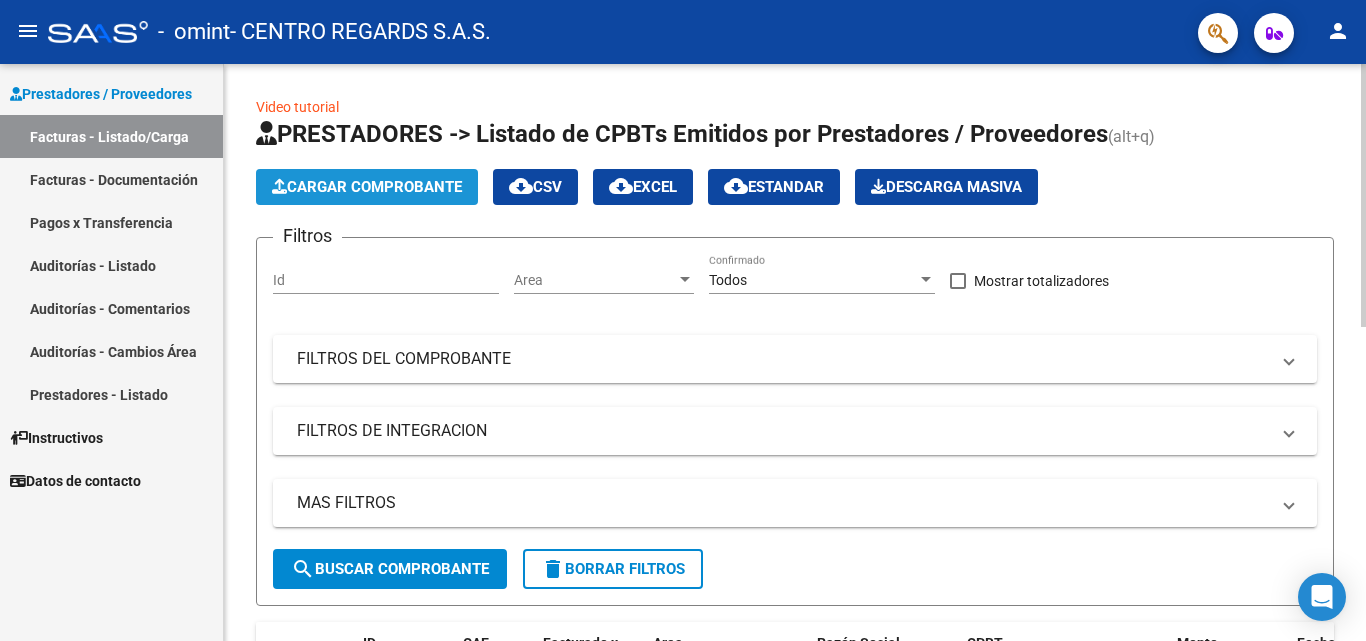 click on "Cargar Comprobante" 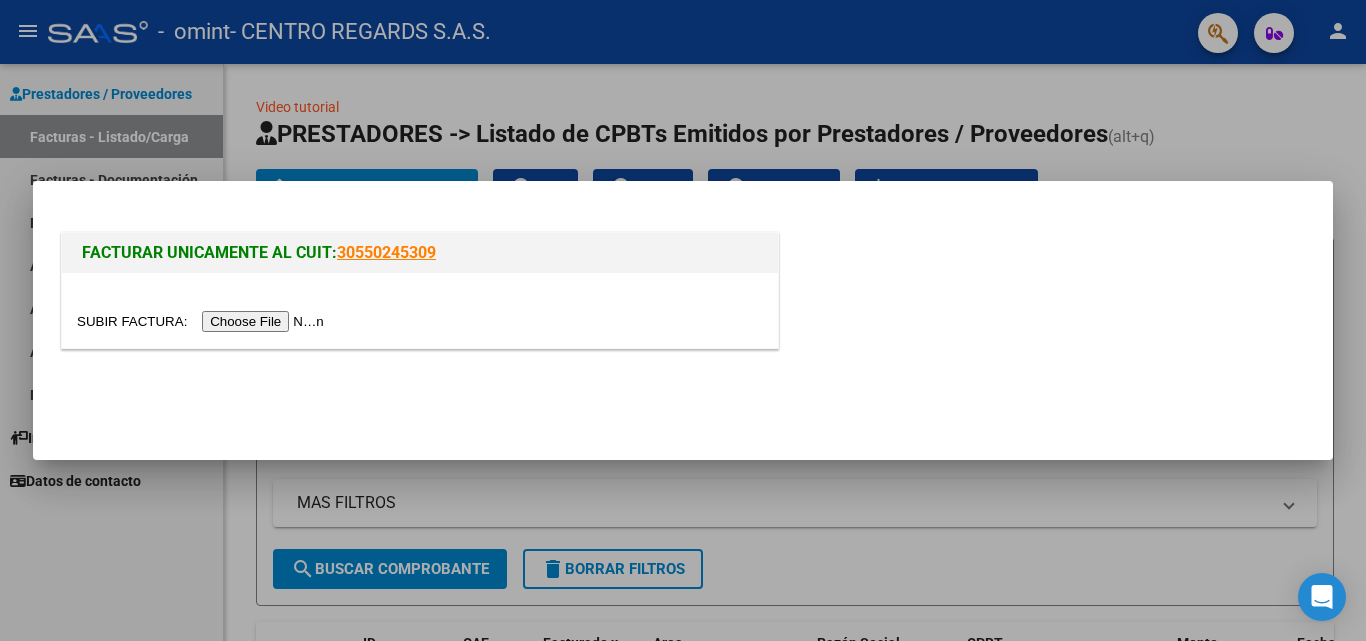 click at bounding box center (203, 321) 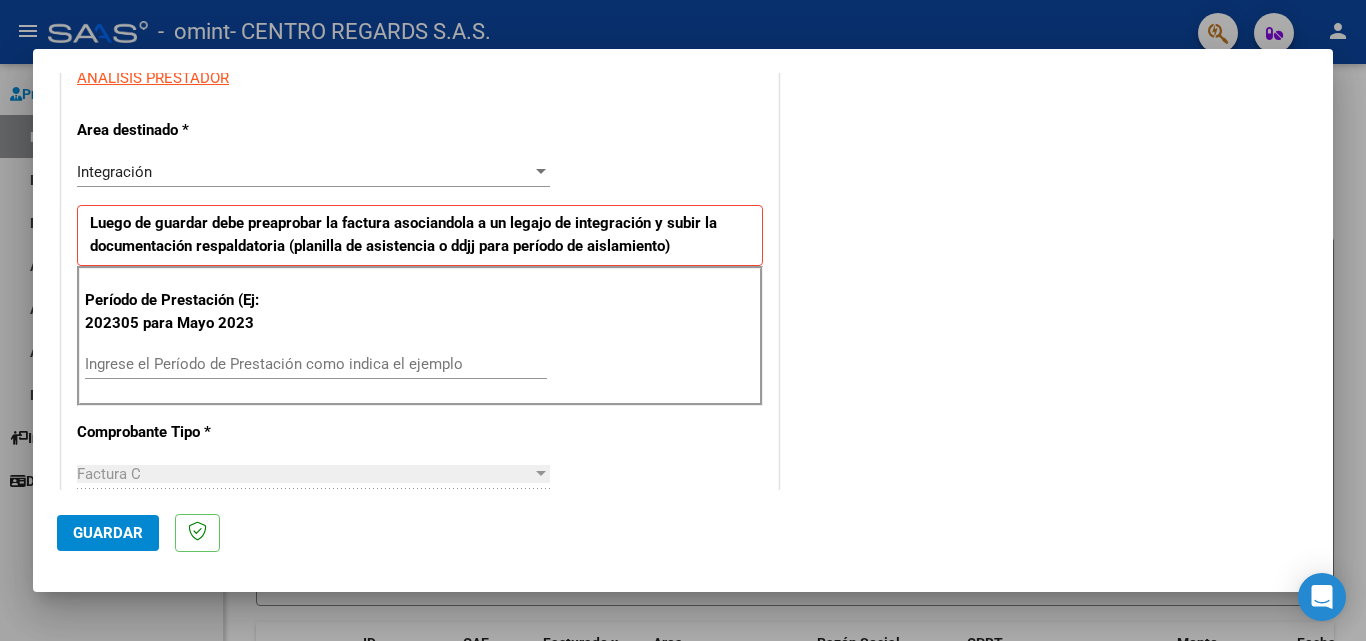 scroll, scrollTop: 465, scrollLeft: 0, axis: vertical 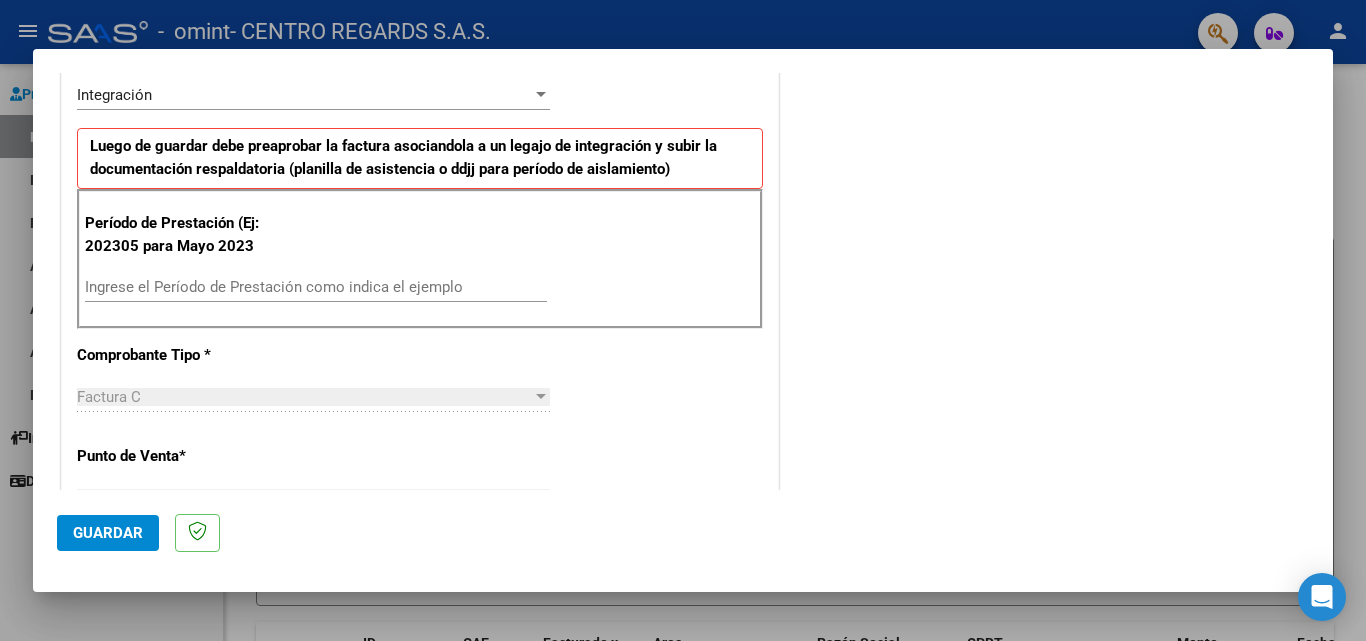 click on "Ingrese el Período de Prestación como indica el ejemplo" at bounding box center [316, 287] 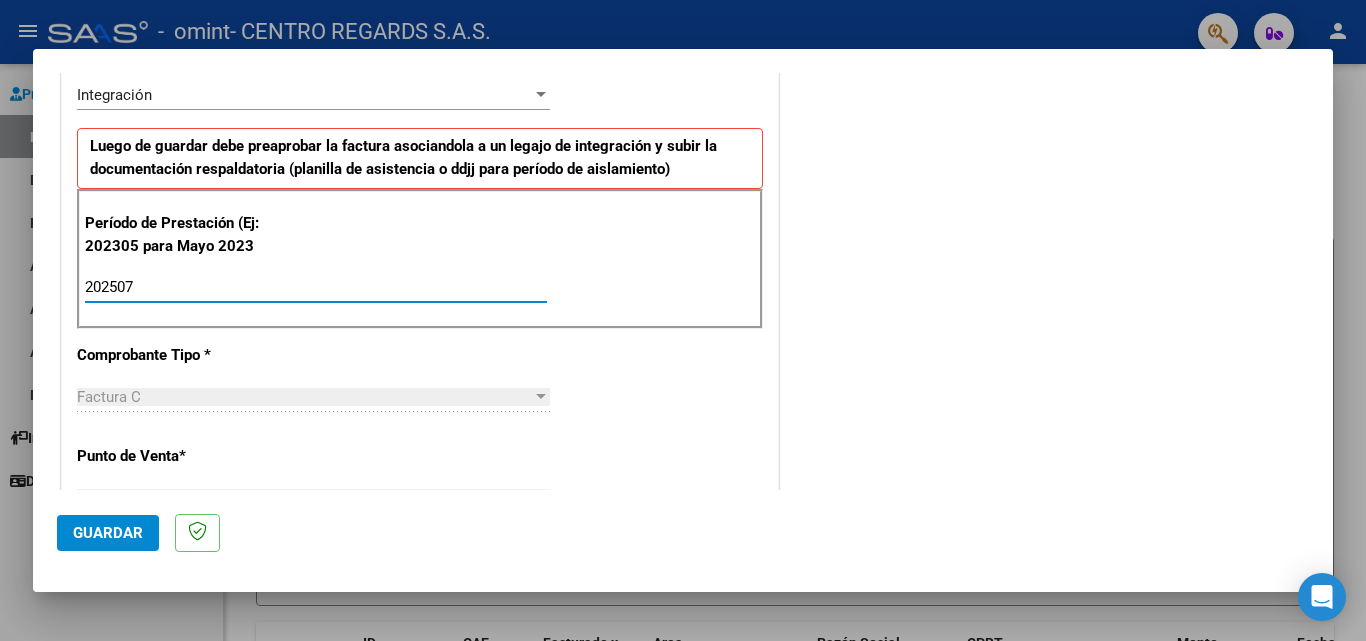 type on "202507" 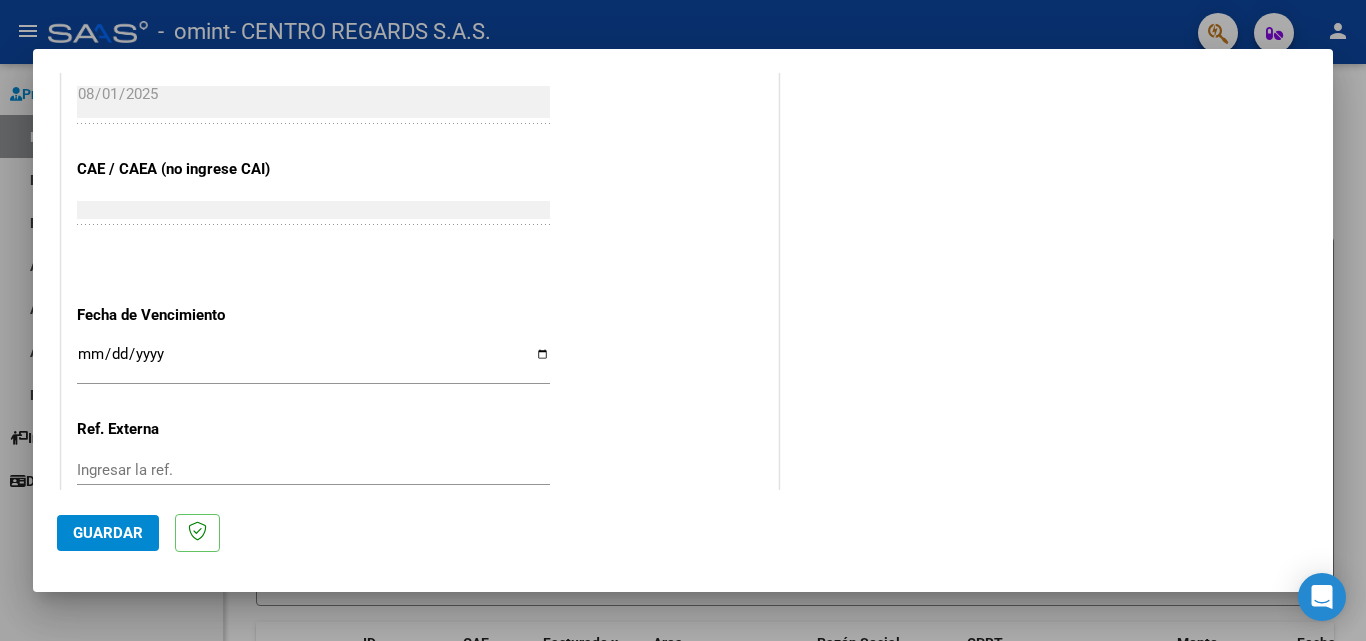 scroll, scrollTop: 1305, scrollLeft: 0, axis: vertical 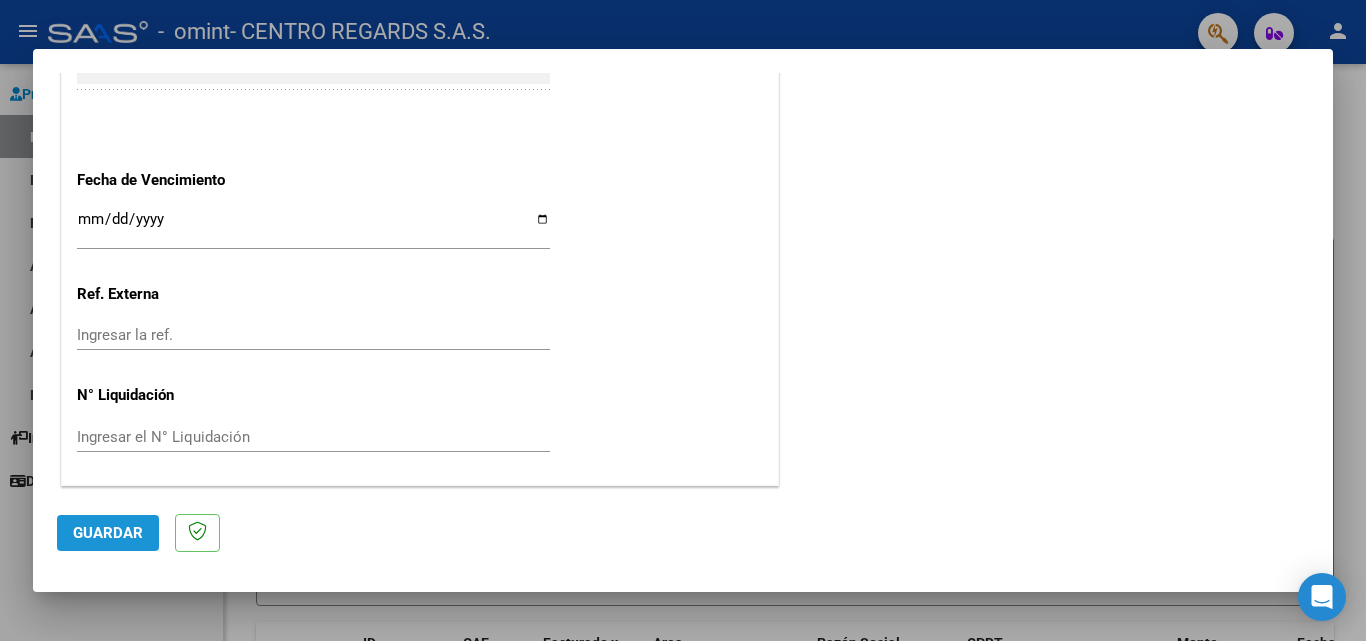 click on "Guardar" 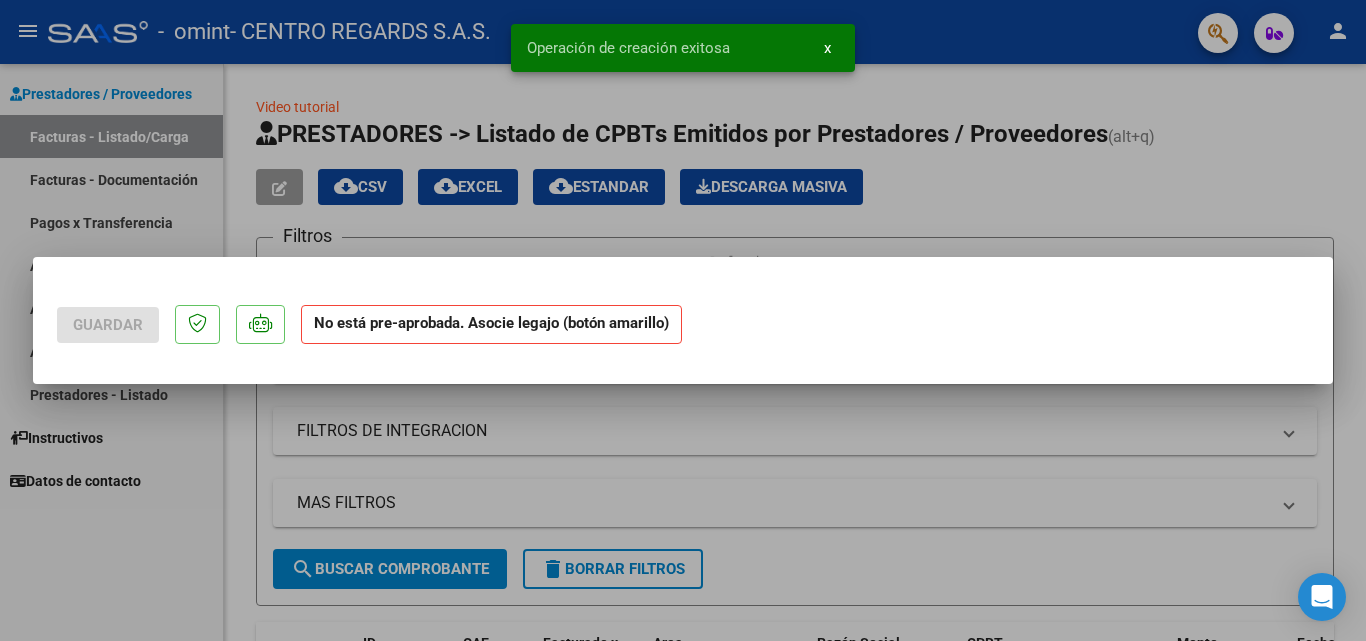 scroll, scrollTop: 0, scrollLeft: 0, axis: both 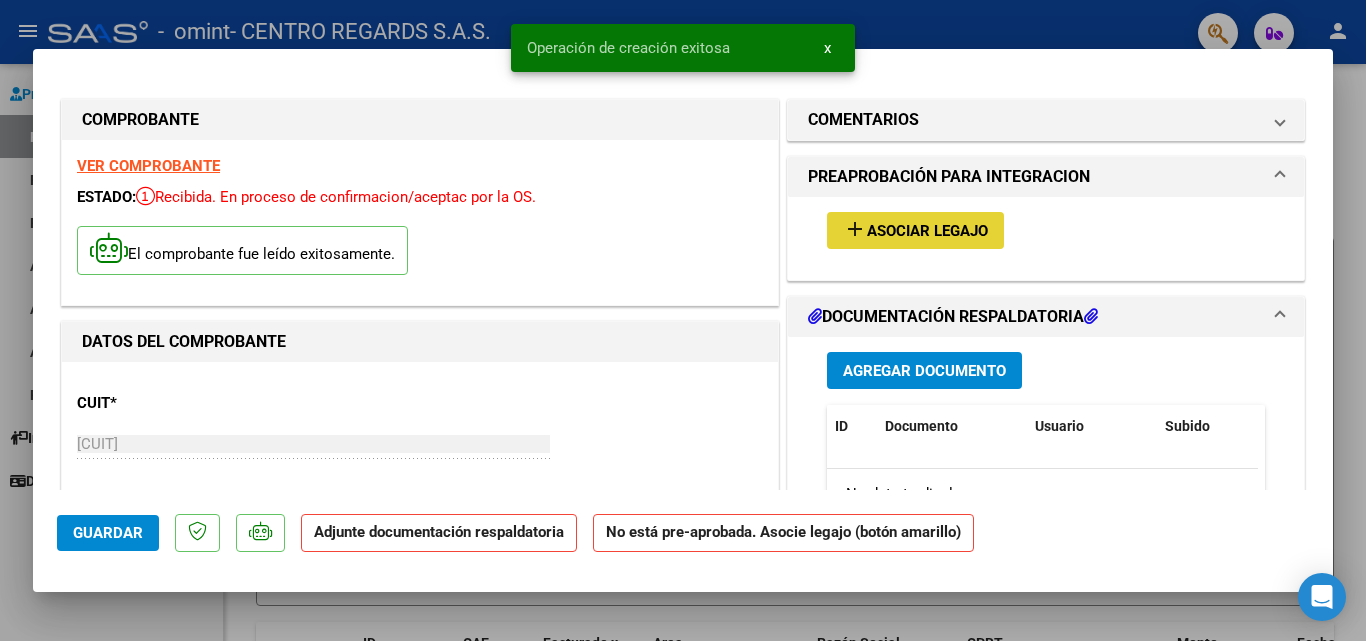 click on "Asociar Legajo" at bounding box center (927, 231) 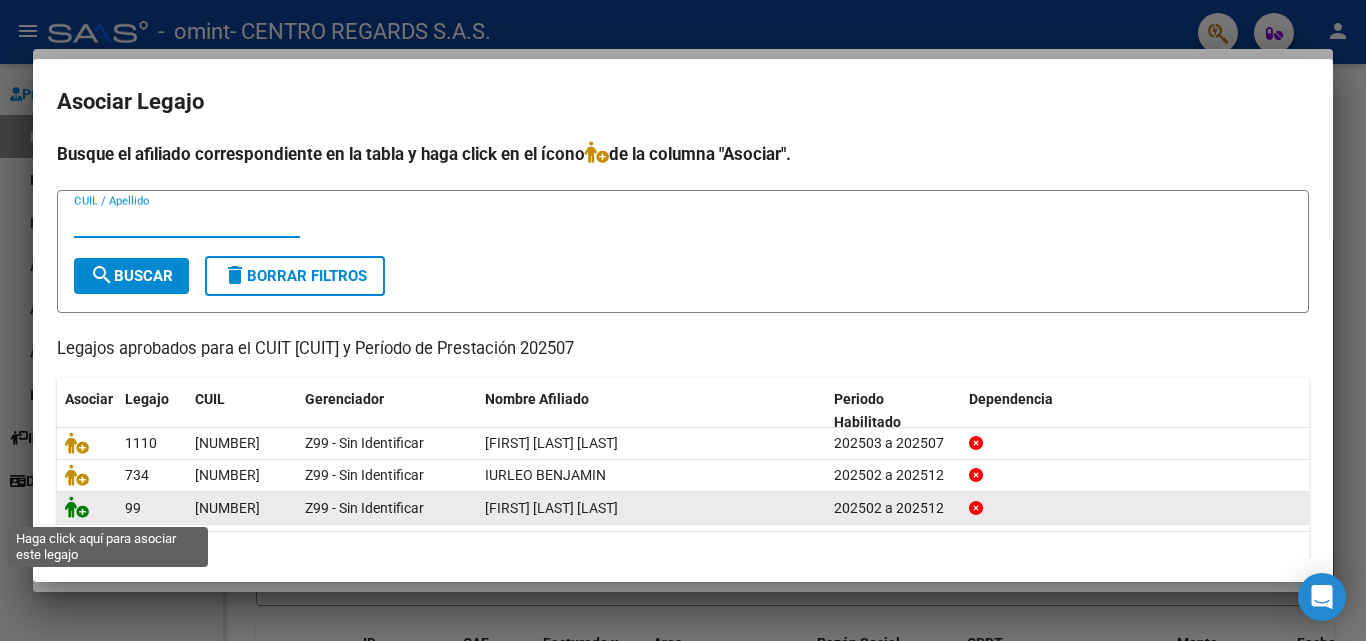 click 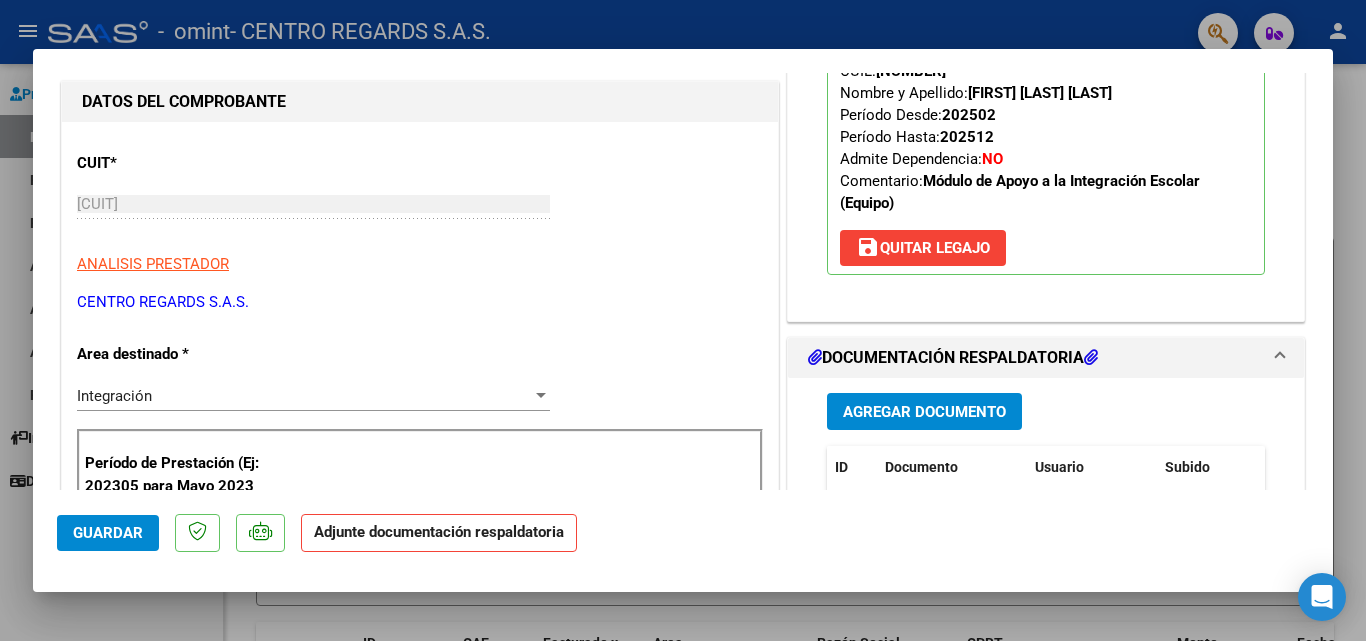 scroll, scrollTop: 287, scrollLeft: 0, axis: vertical 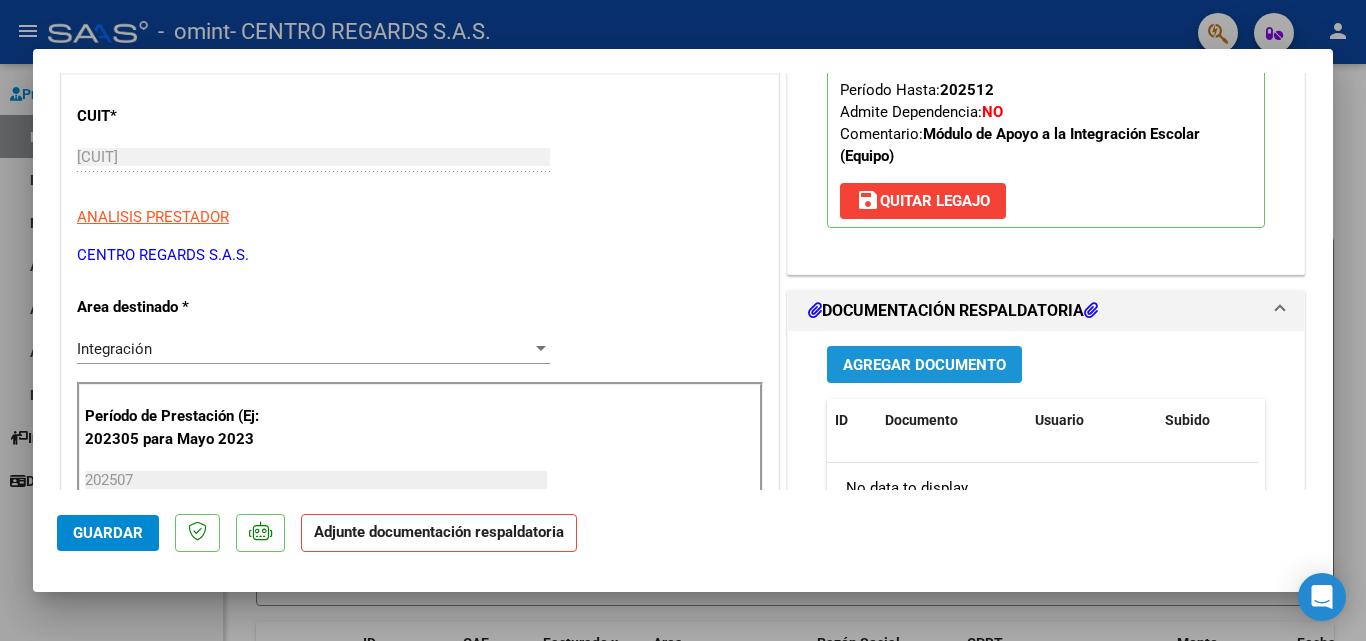click on "Agregar Documento" at bounding box center [924, 365] 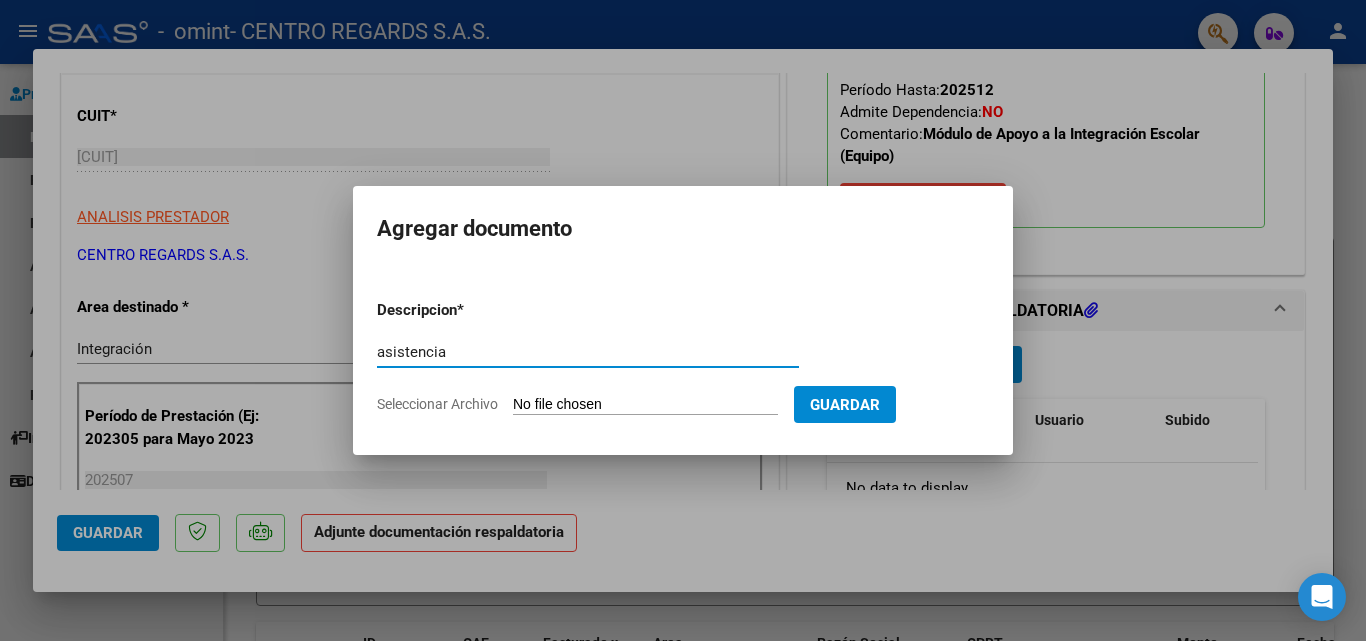 type on "asistencia" 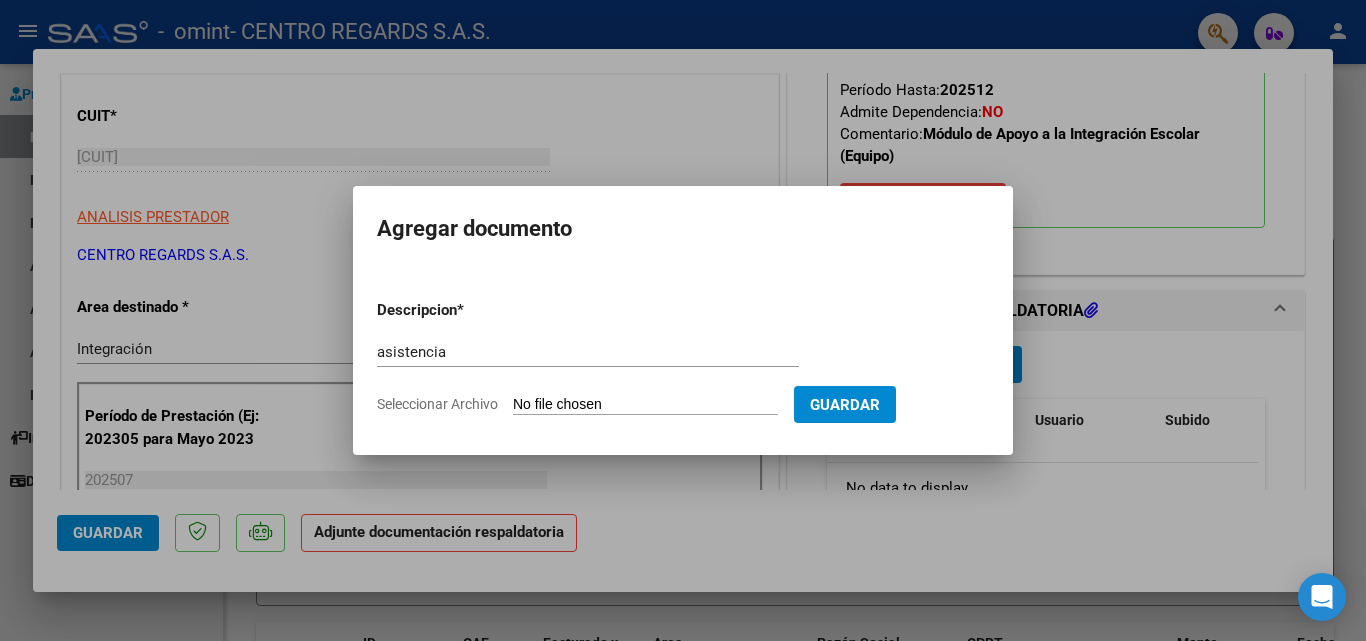 type on "C:\fakepath\[FIRST] [LAST].pdf" 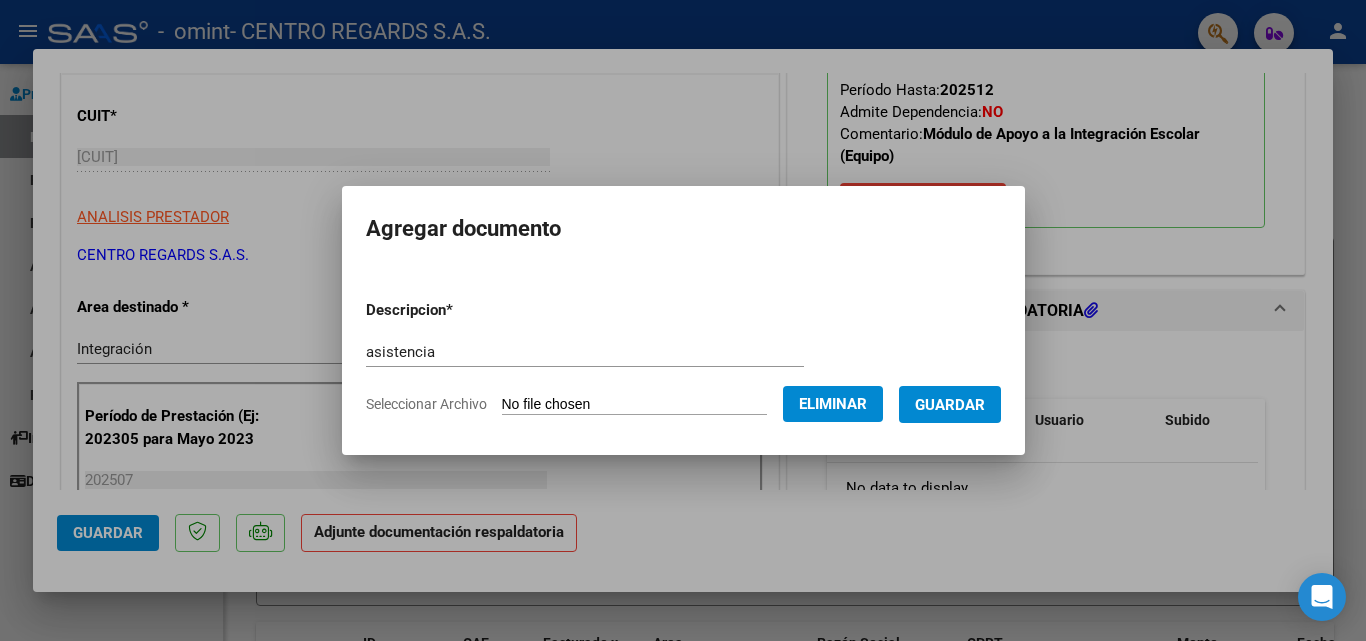 click on "Guardar" at bounding box center (950, 405) 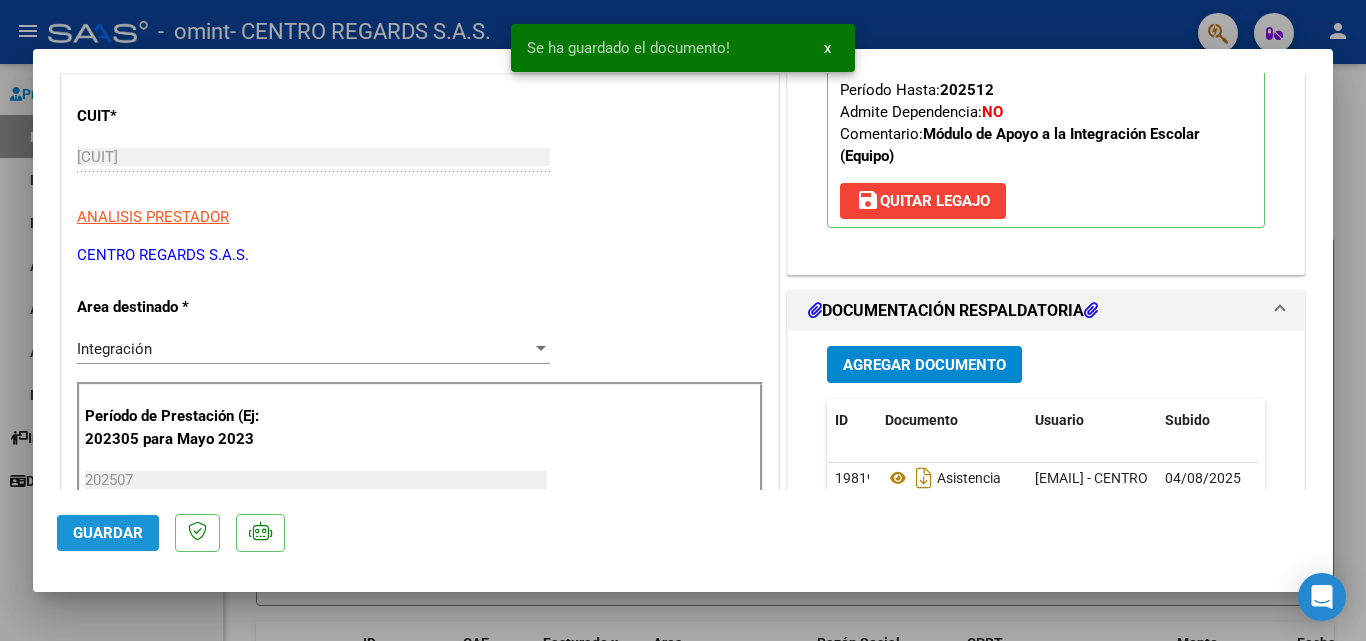 click on "Guardar" 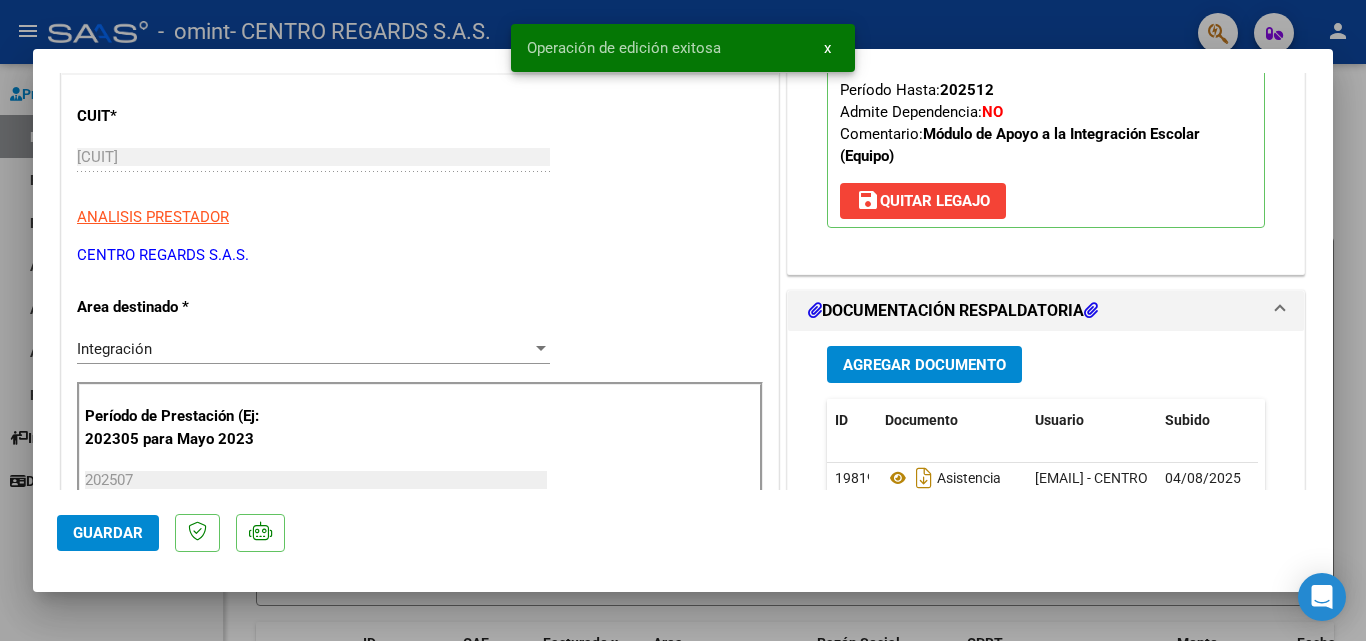 click at bounding box center [683, 320] 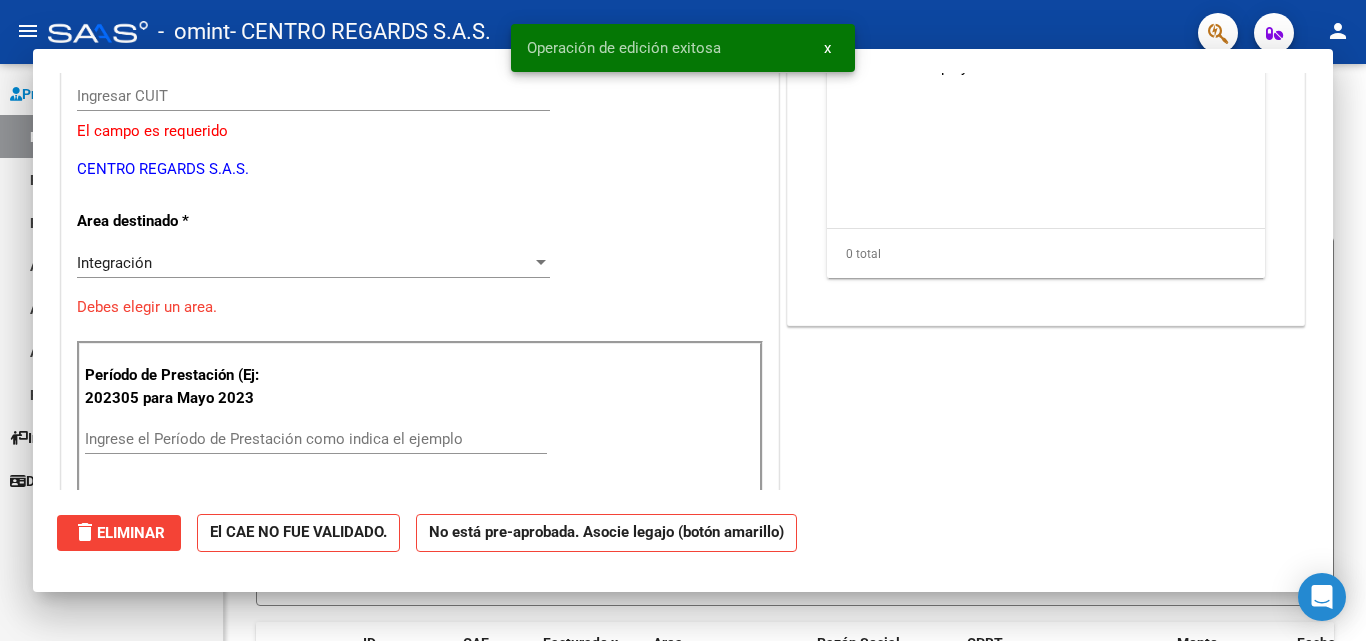 scroll, scrollTop: 0, scrollLeft: 0, axis: both 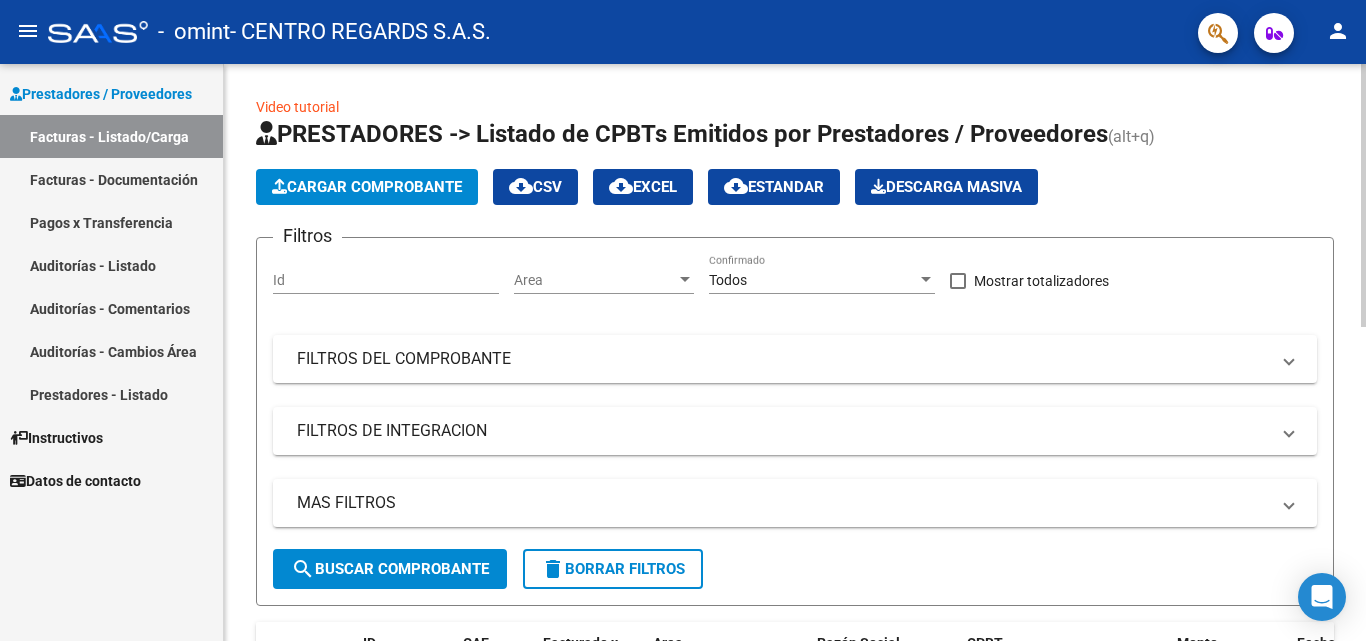 click on "Cargar Comprobante" 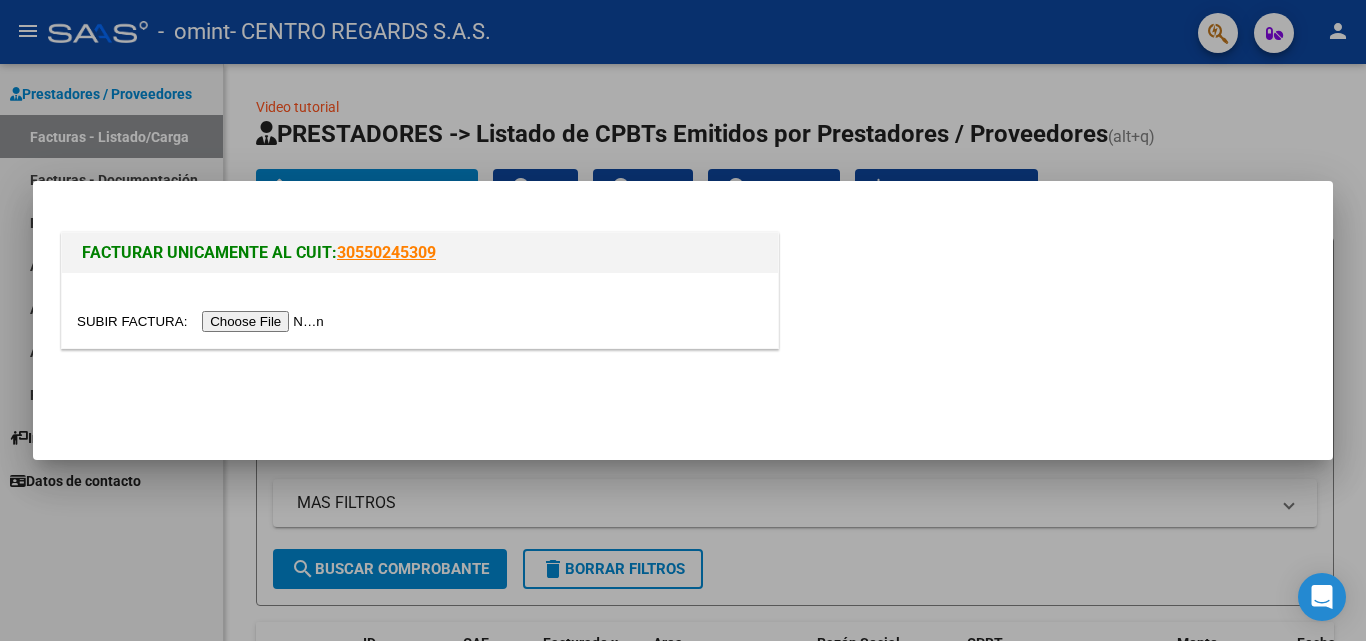 click at bounding box center (203, 321) 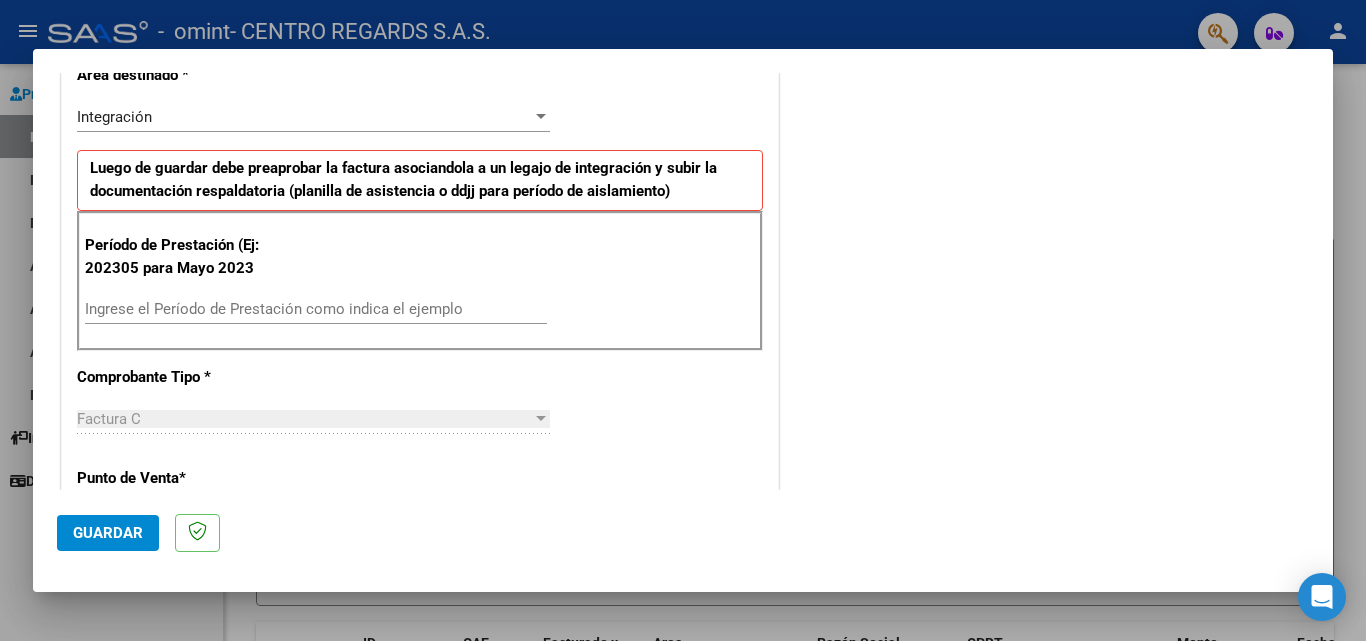 scroll, scrollTop: 438, scrollLeft: 0, axis: vertical 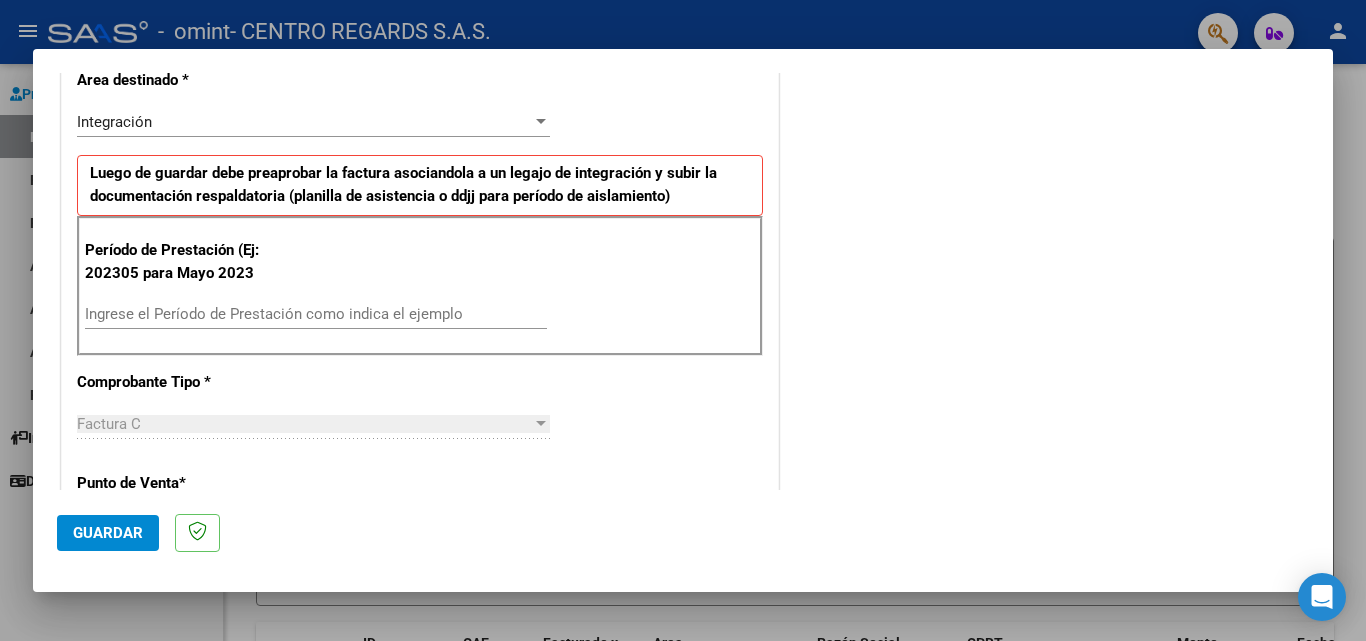click on "Ingrese el Período de Prestación como indica el ejemplo" at bounding box center (316, 314) 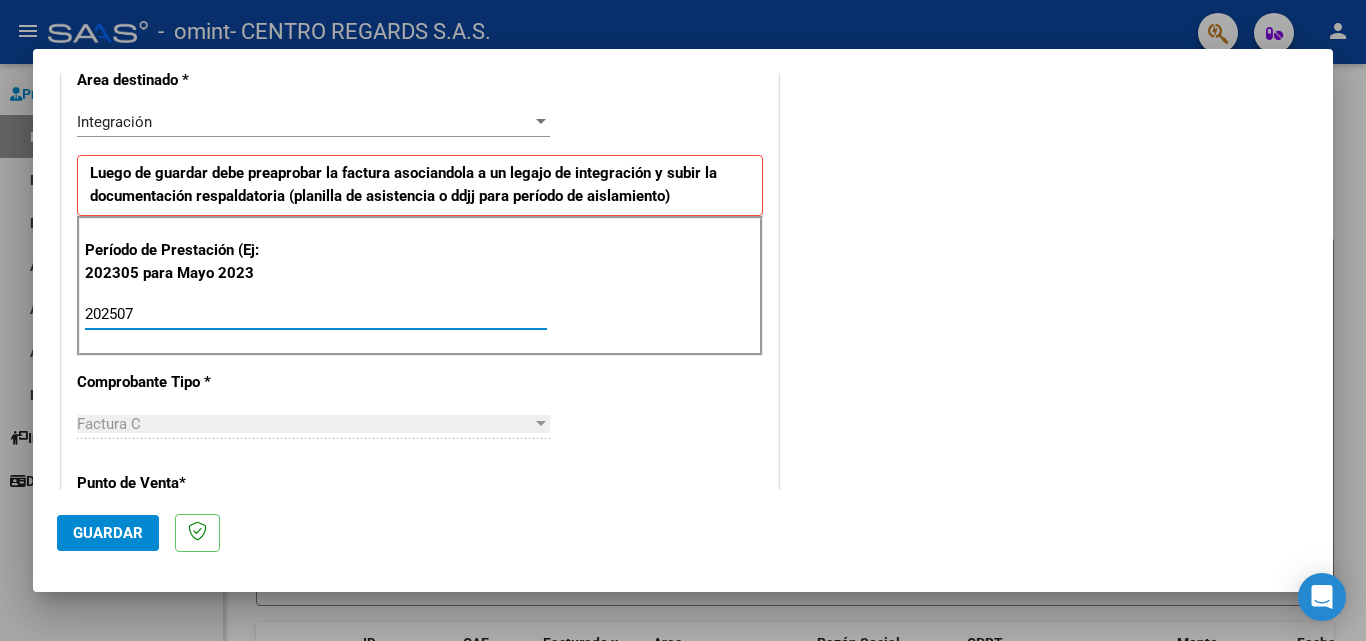 type on "202507" 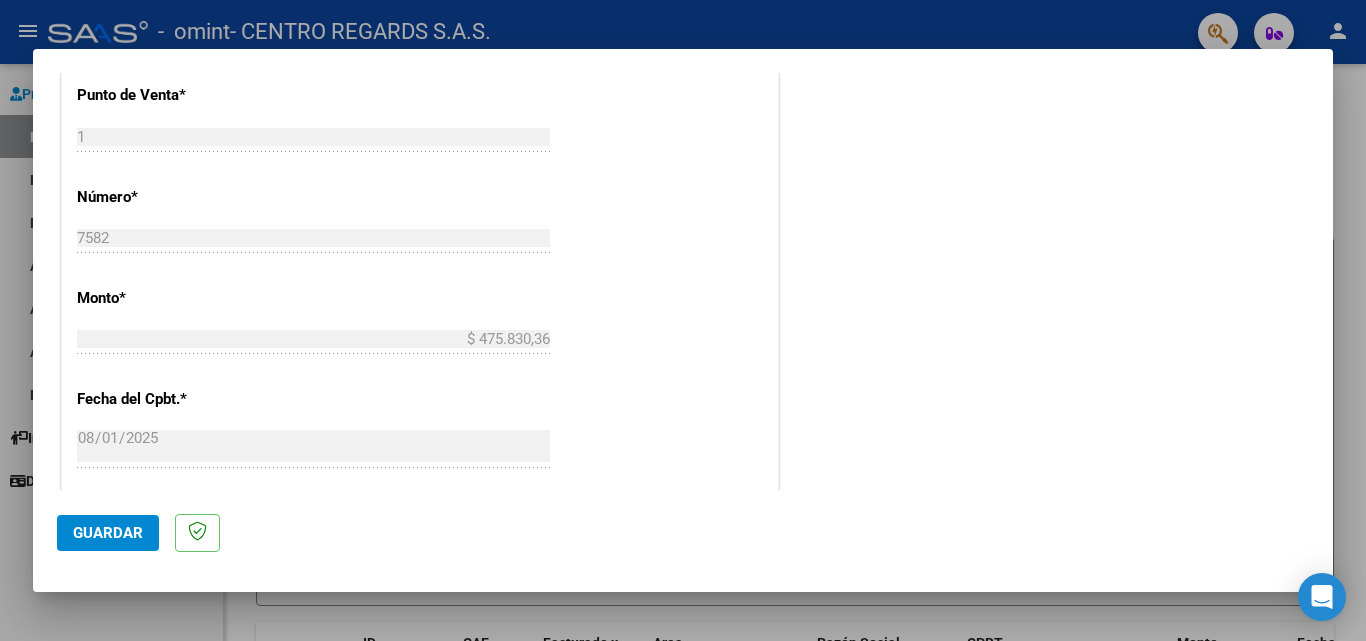 scroll, scrollTop: 1305, scrollLeft: 0, axis: vertical 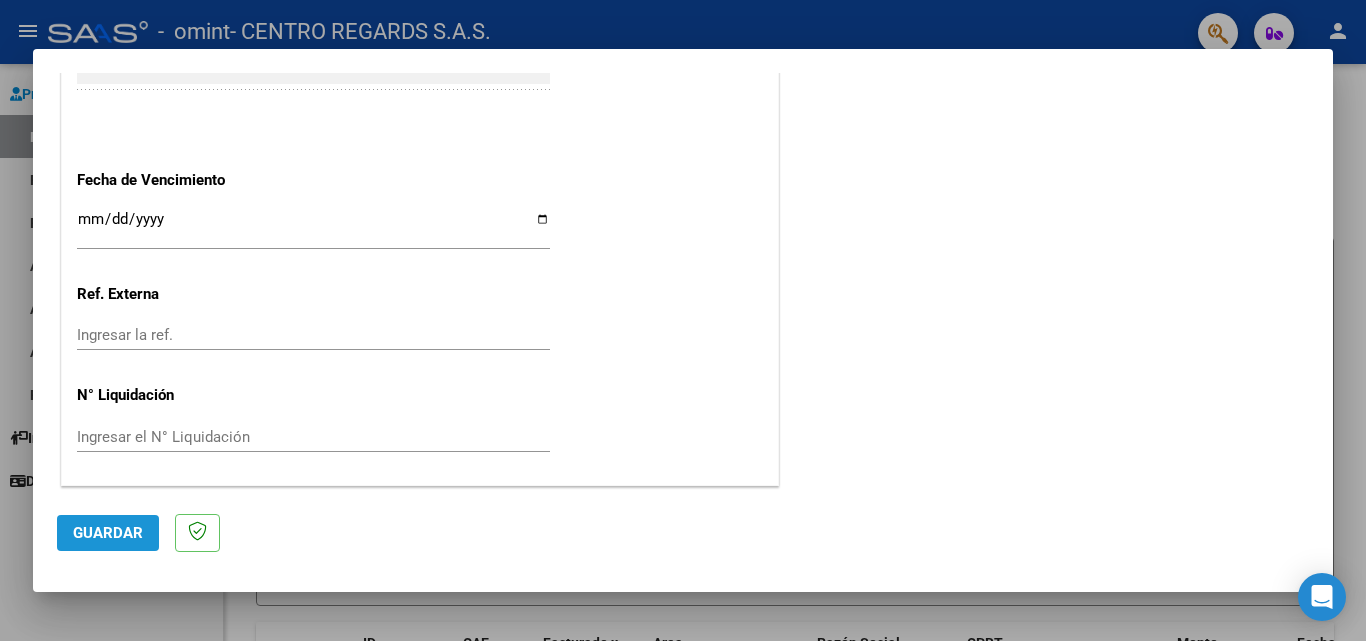 click on "Guardar" 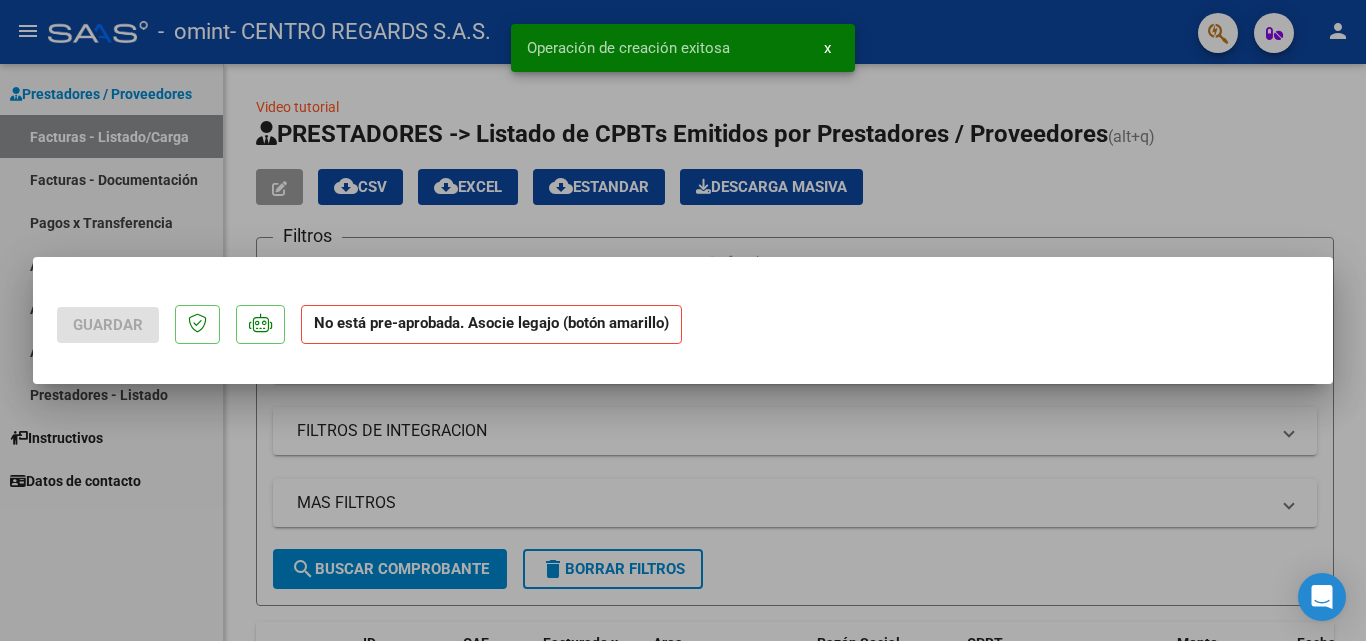 scroll, scrollTop: 0, scrollLeft: 0, axis: both 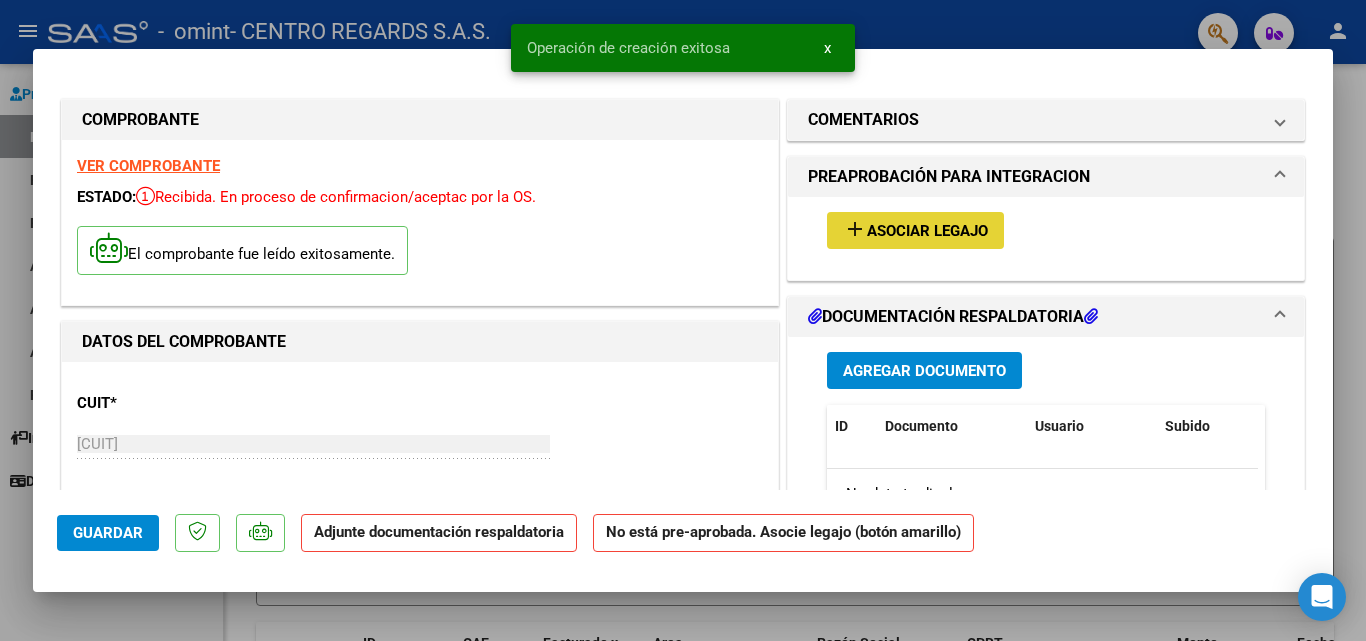 click on "add Asociar Legajo" at bounding box center (915, 230) 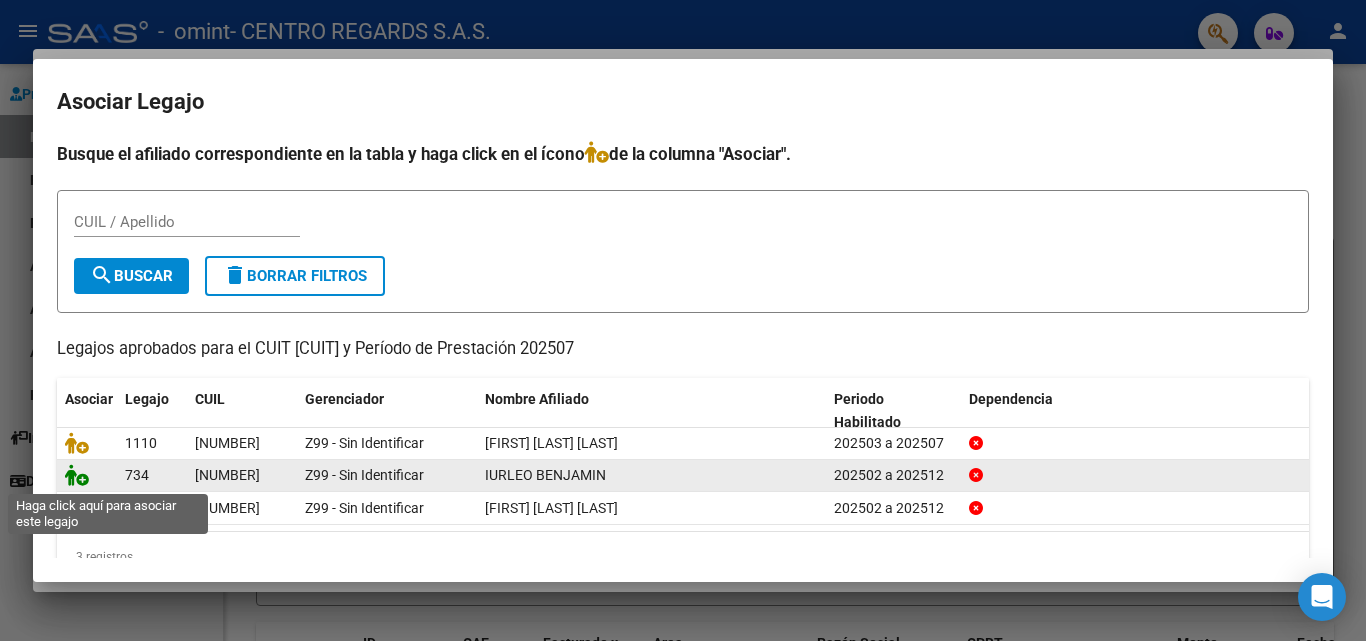 click 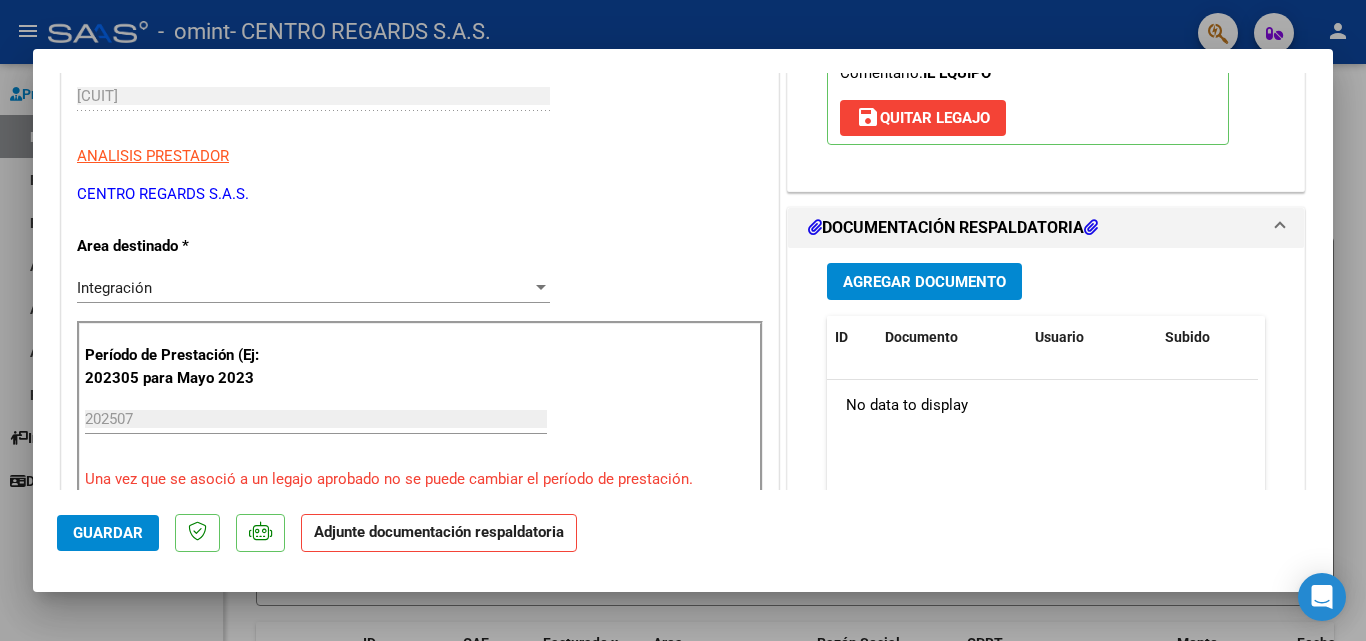 scroll, scrollTop: 353, scrollLeft: 0, axis: vertical 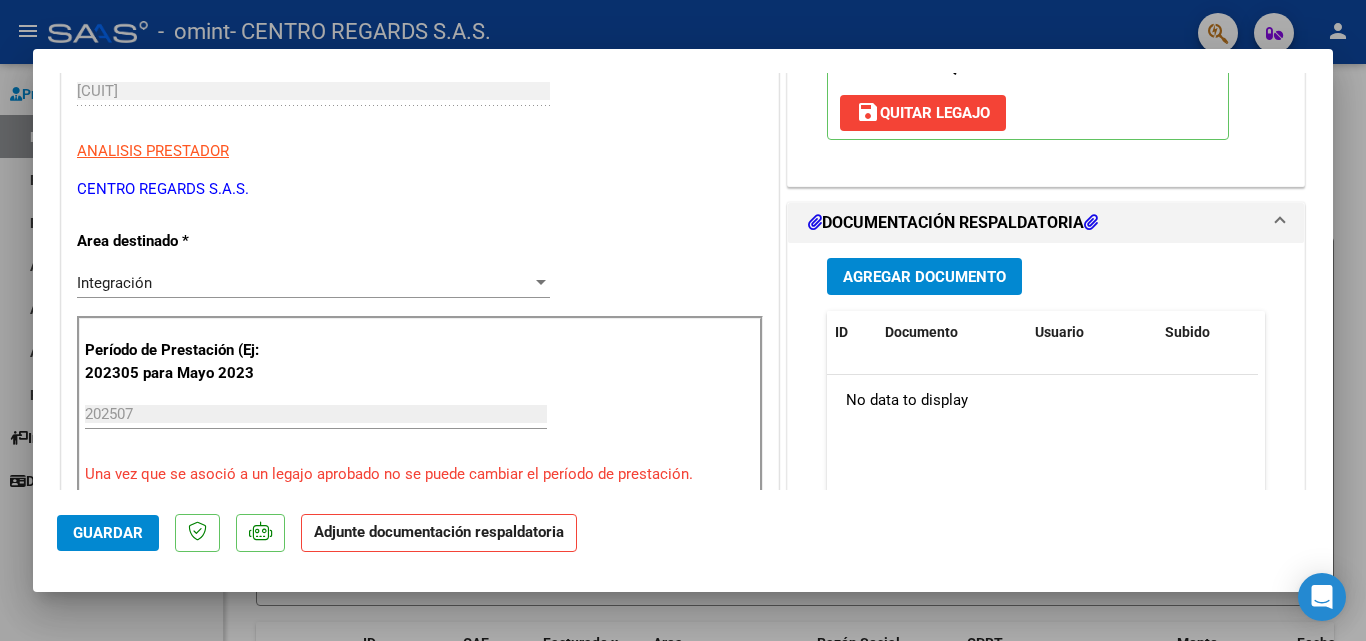 click on "Agregar Documento" at bounding box center [924, 276] 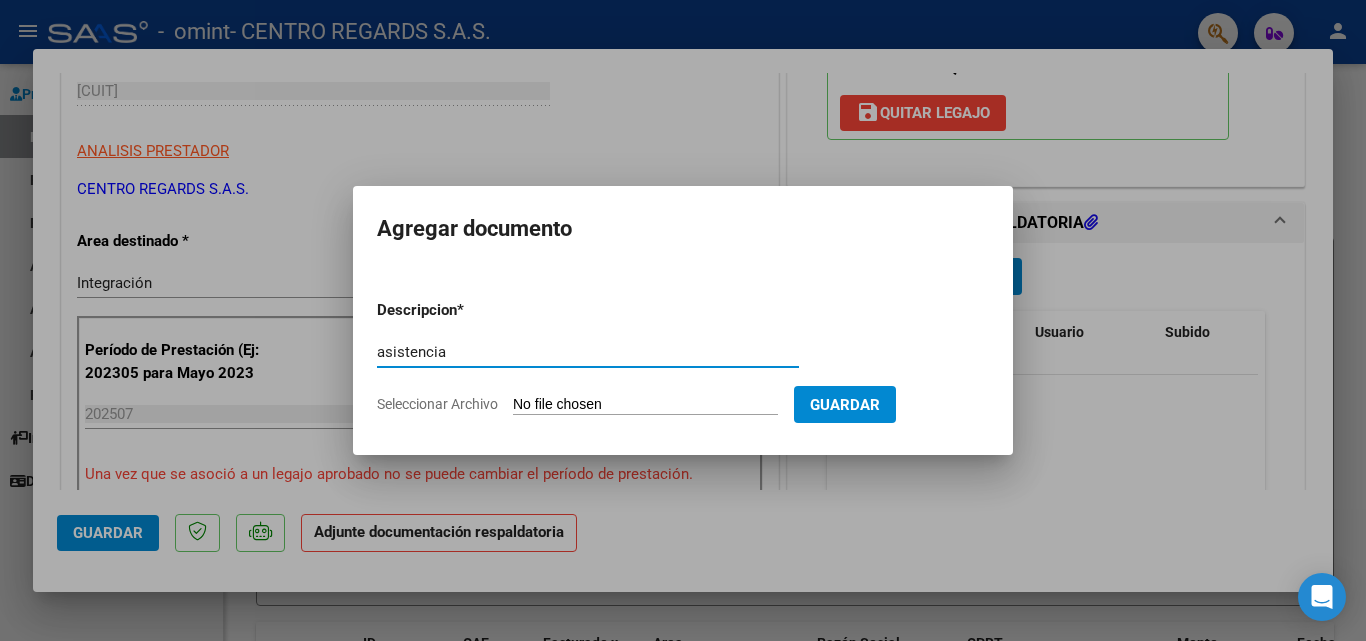type on "asistencia" 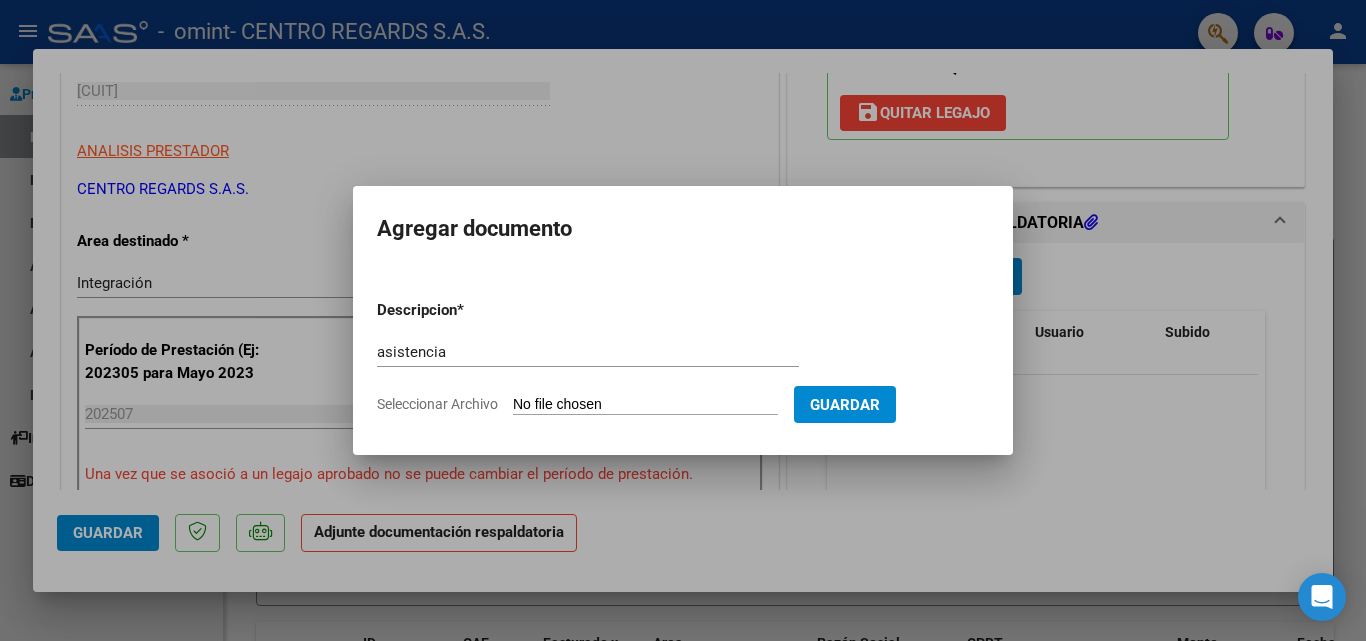 click on "Seleccionar Archivo" at bounding box center [645, 405] 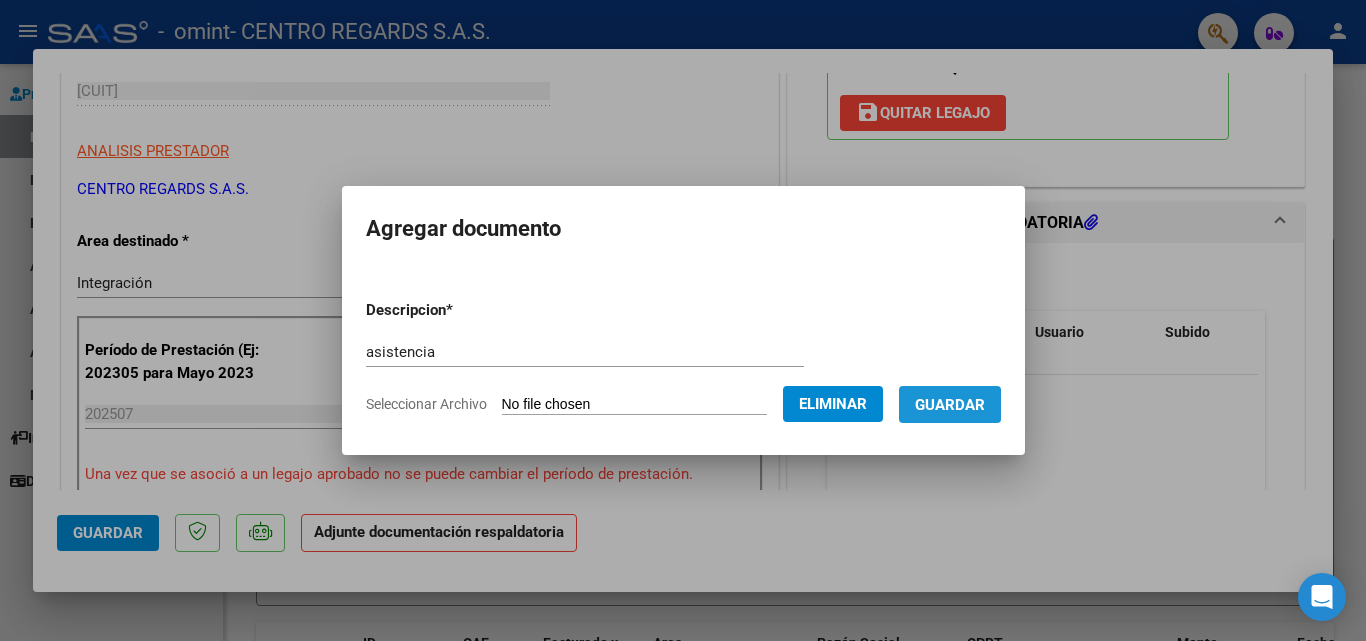 click on "Guardar" at bounding box center (950, 404) 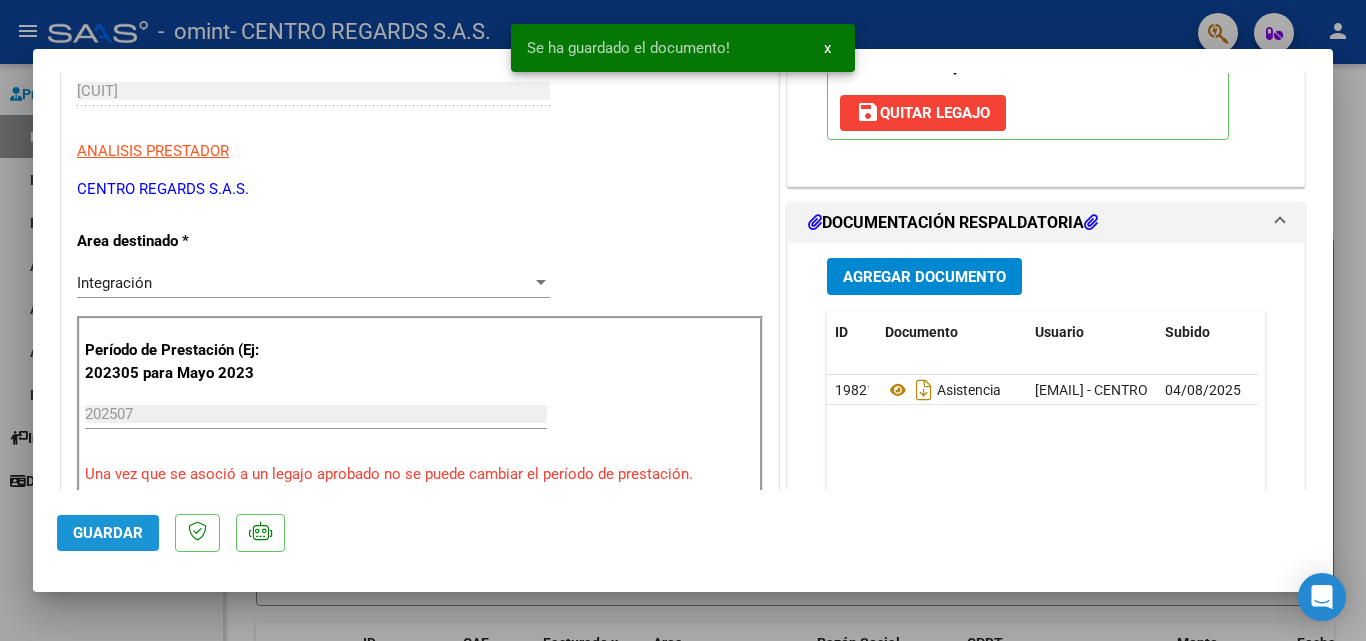 click on "Guardar" 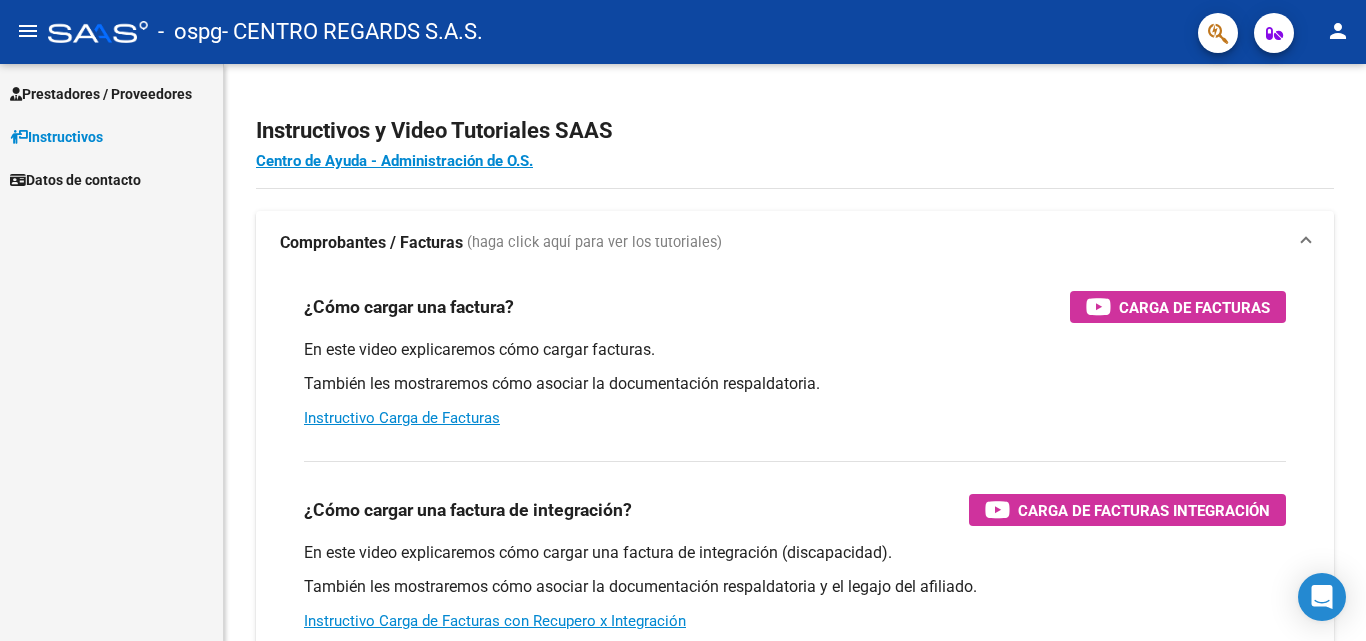 scroll, scrollTop: 0, scrollLeft: 0, axis: both 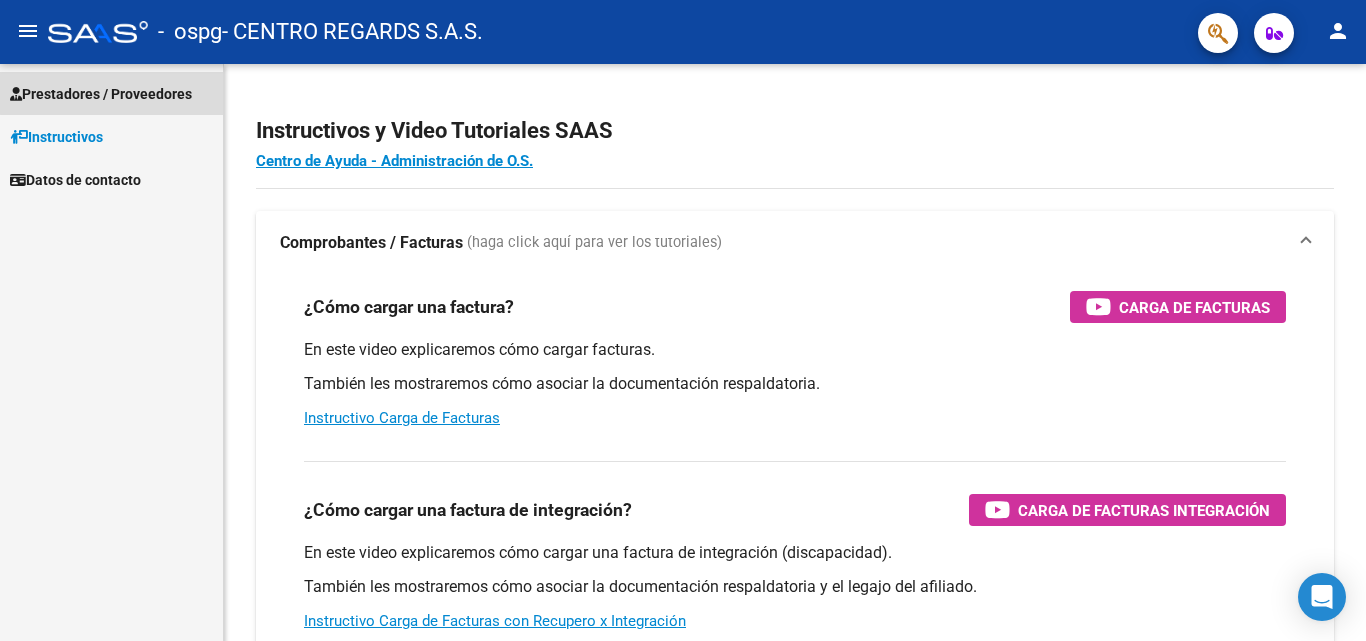 click on "Prestadores / Proveedores" at bounding box center (101, 94) 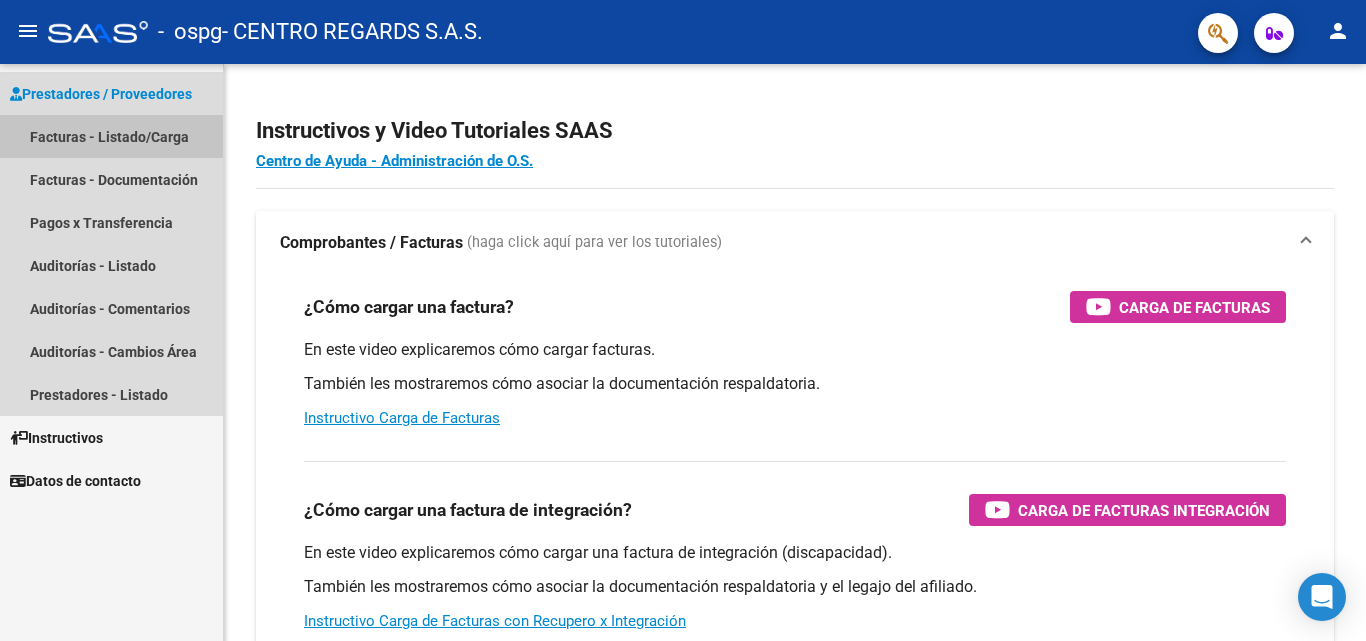 click on "Facturas - Listado/Carga" at bounding box center [111, 136] 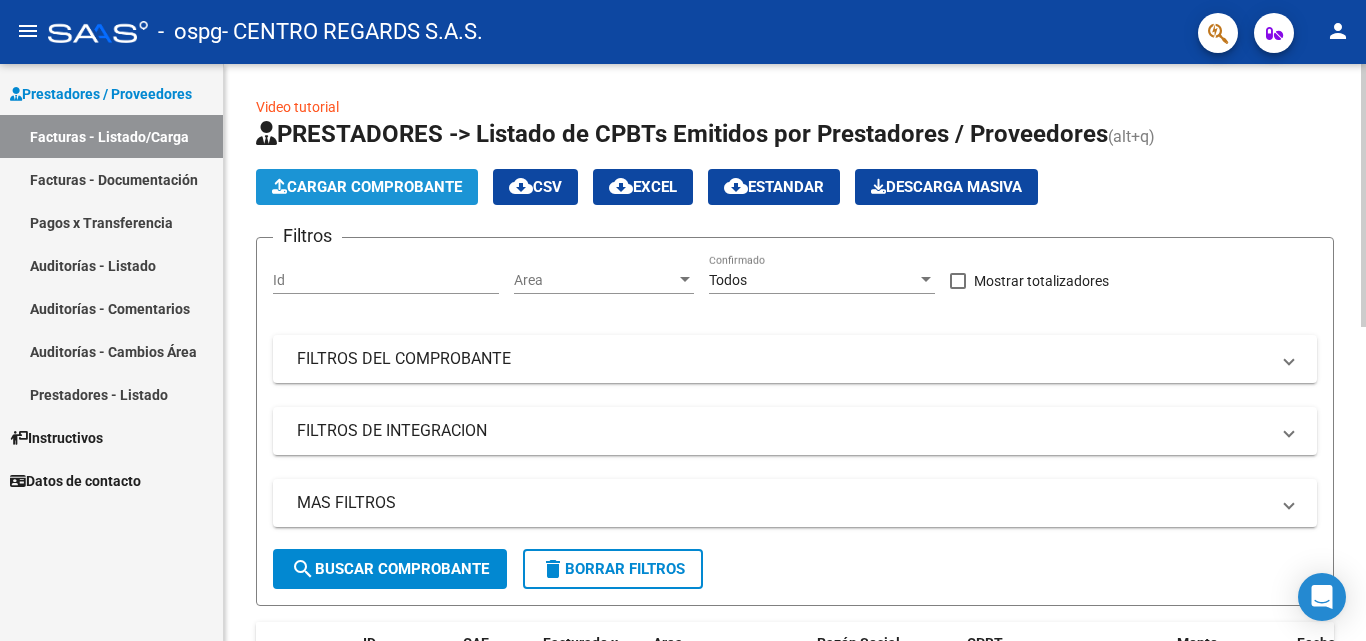 click on "Cargar Comprobante" 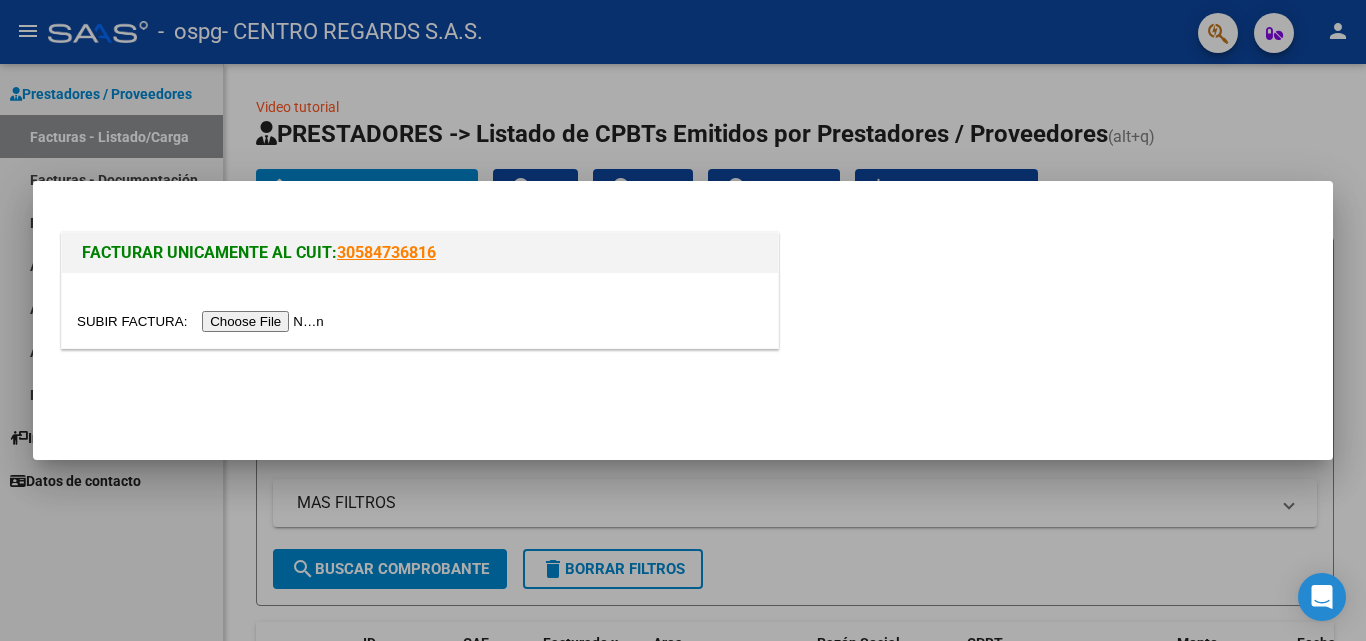 click at bounding box center (203, 321) 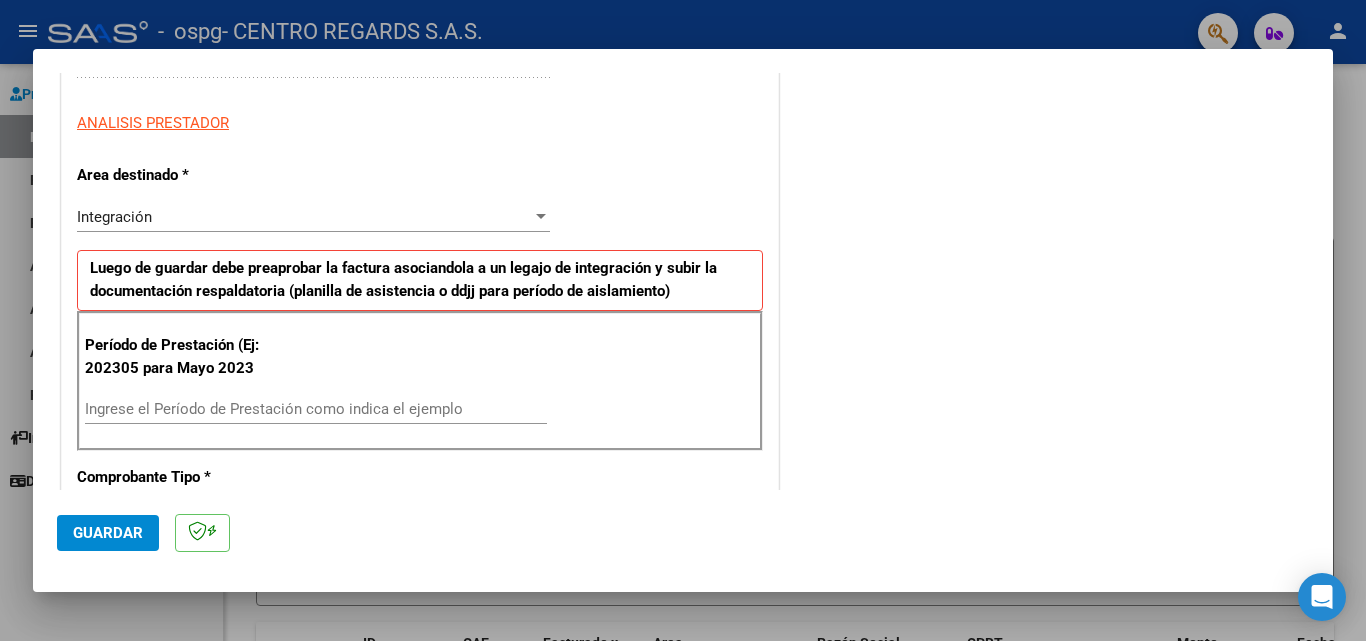 scroll, scrollTop: 375, scrollLeft: 0, axis: vertical 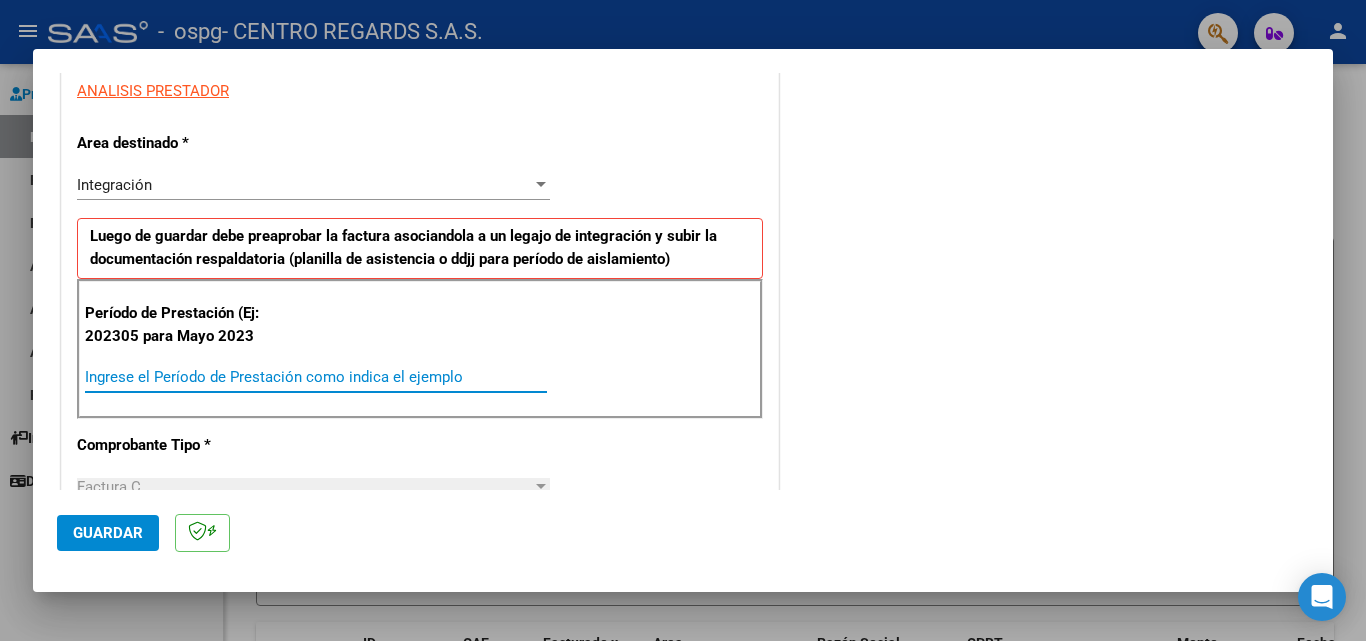 click on "Ingrese el Período de Prestación como indica el ejemplo" at bounding box center (316, 377) 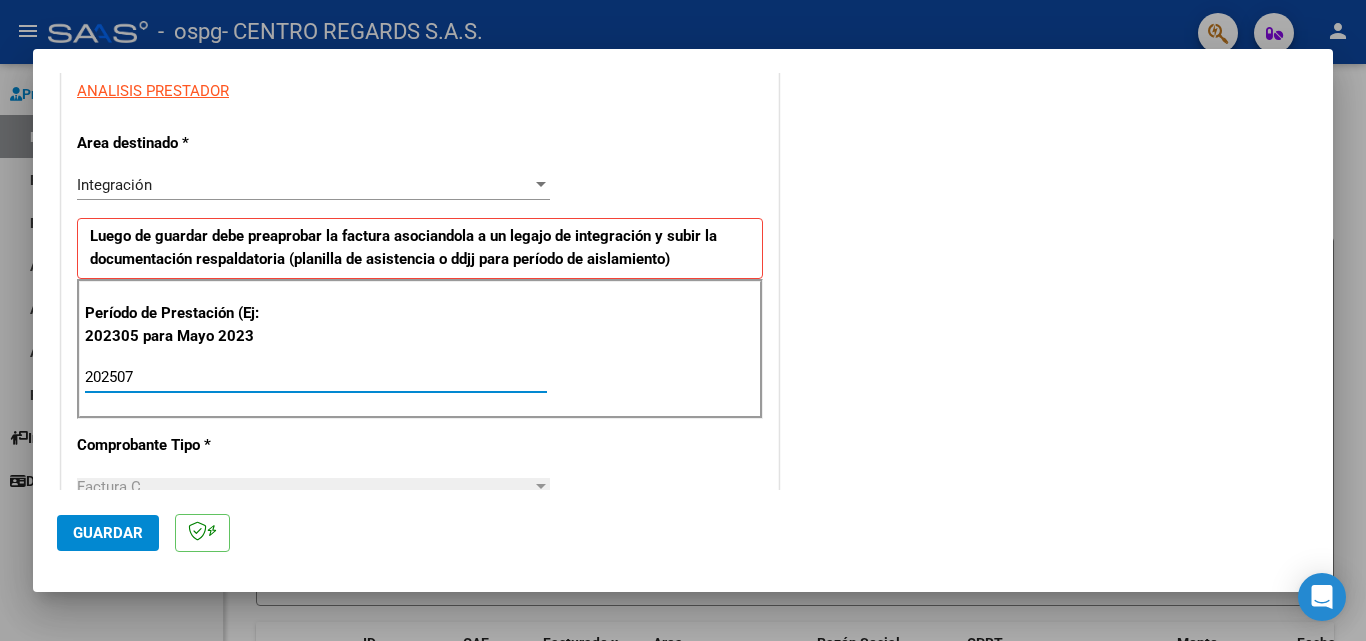 type on "202507" 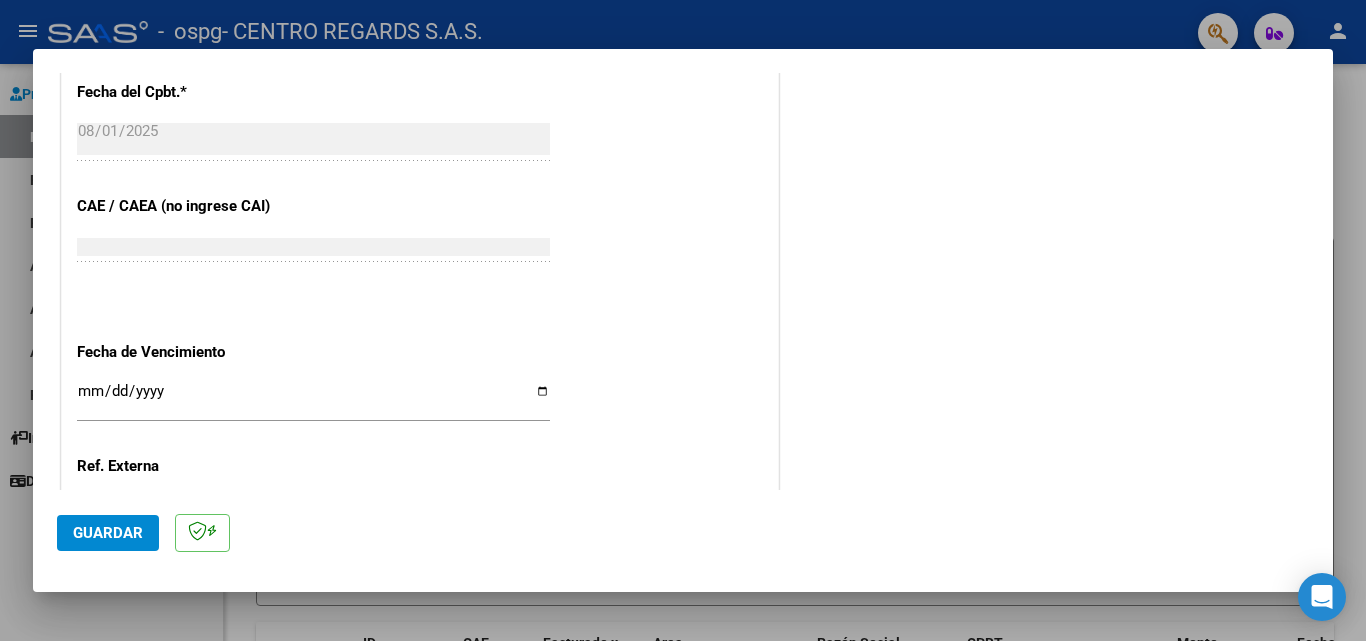scroll, scrollTop: 1305, scrollLeft: 0, axis: vertical 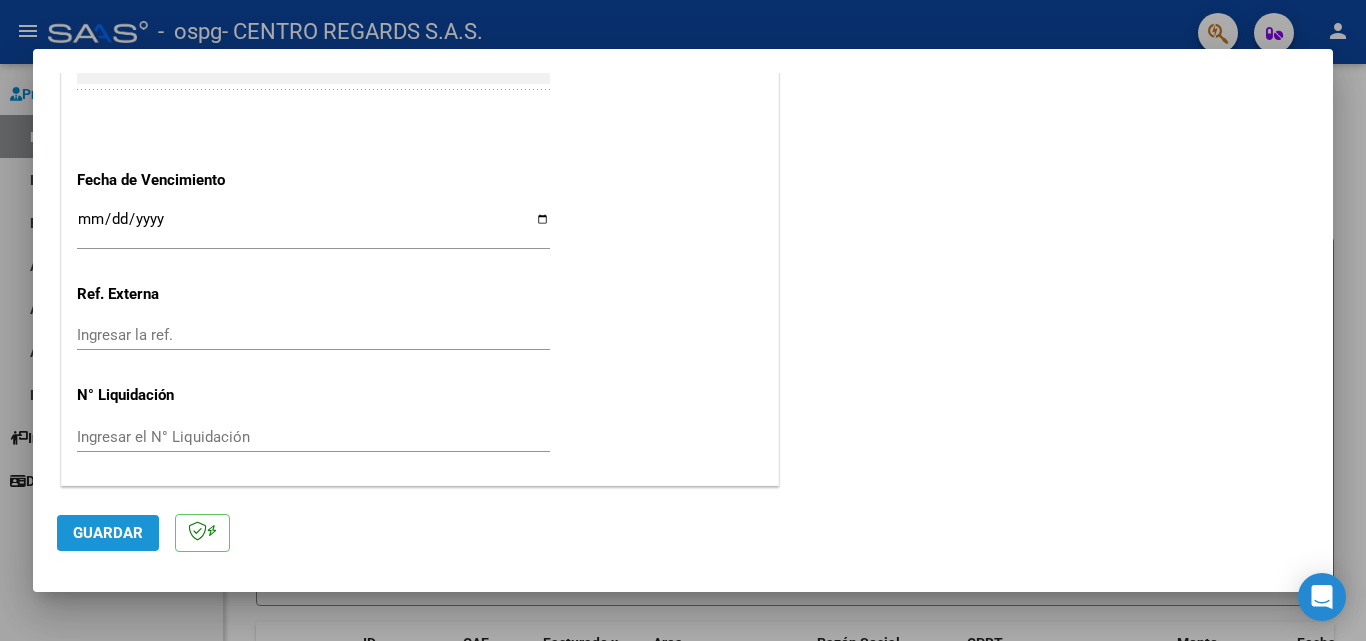 click on "Guardar" 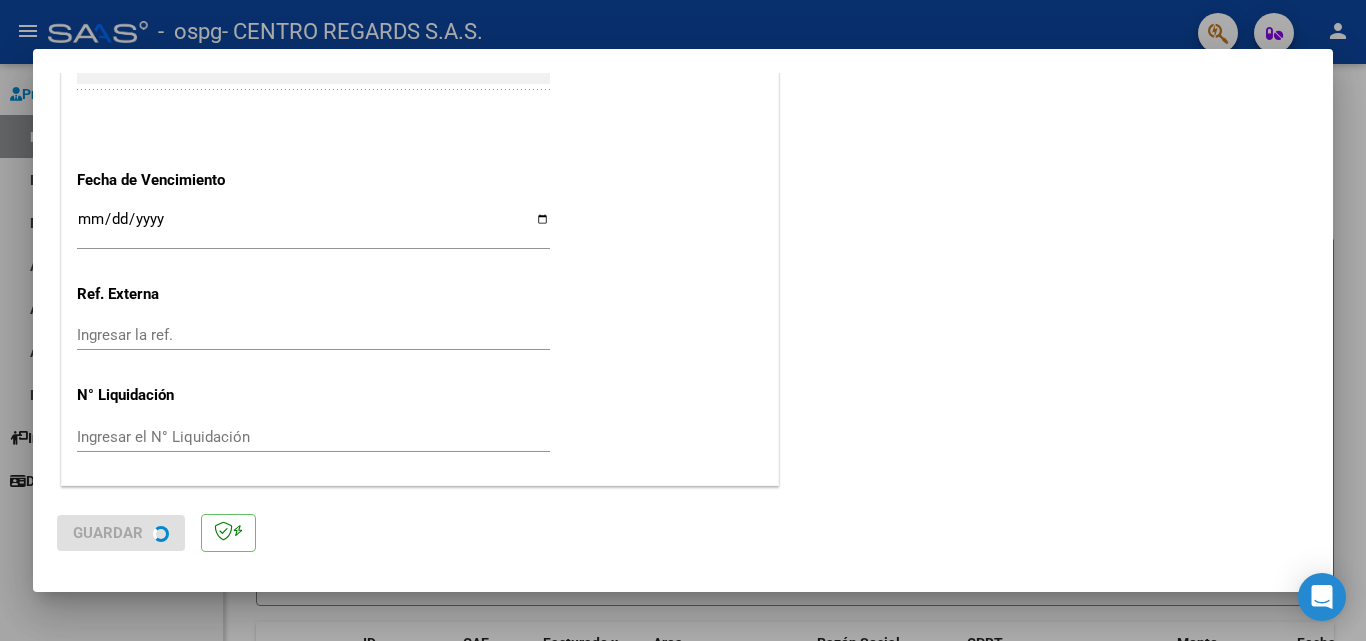 scroll, scrollTop: 0, scrollLeft: 0, axis: both 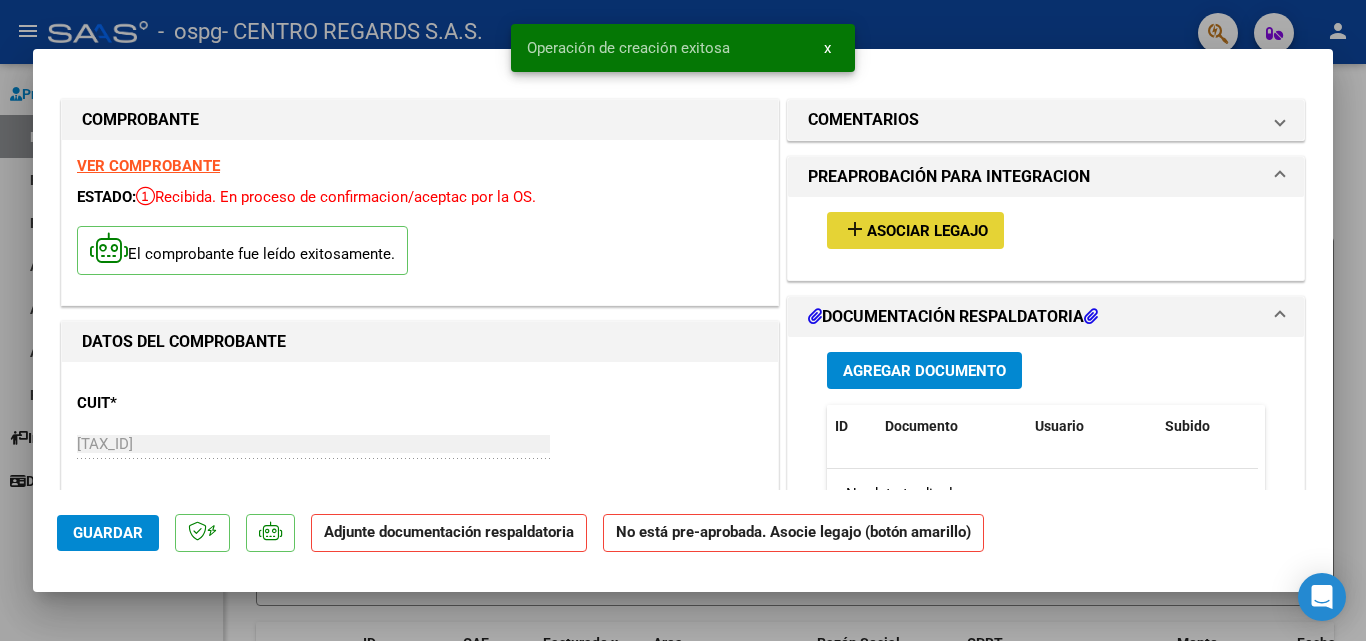 click on "add Asociar Legajo" at bounding box center (915, 230) 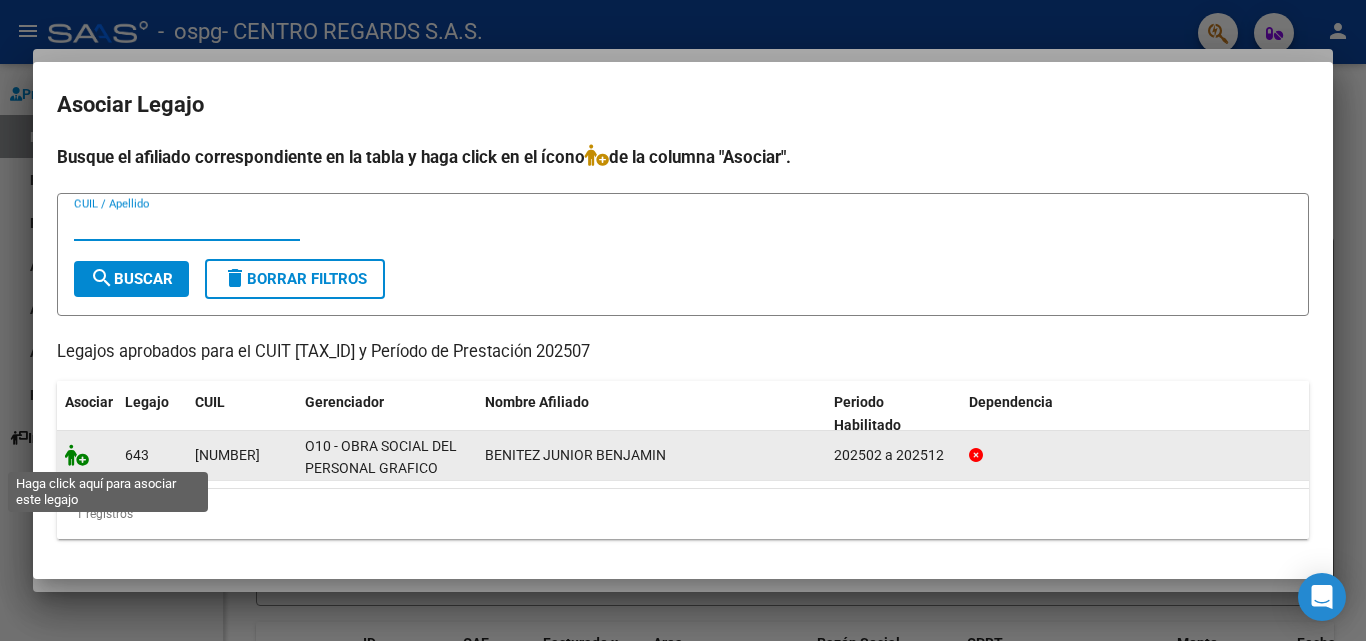 click 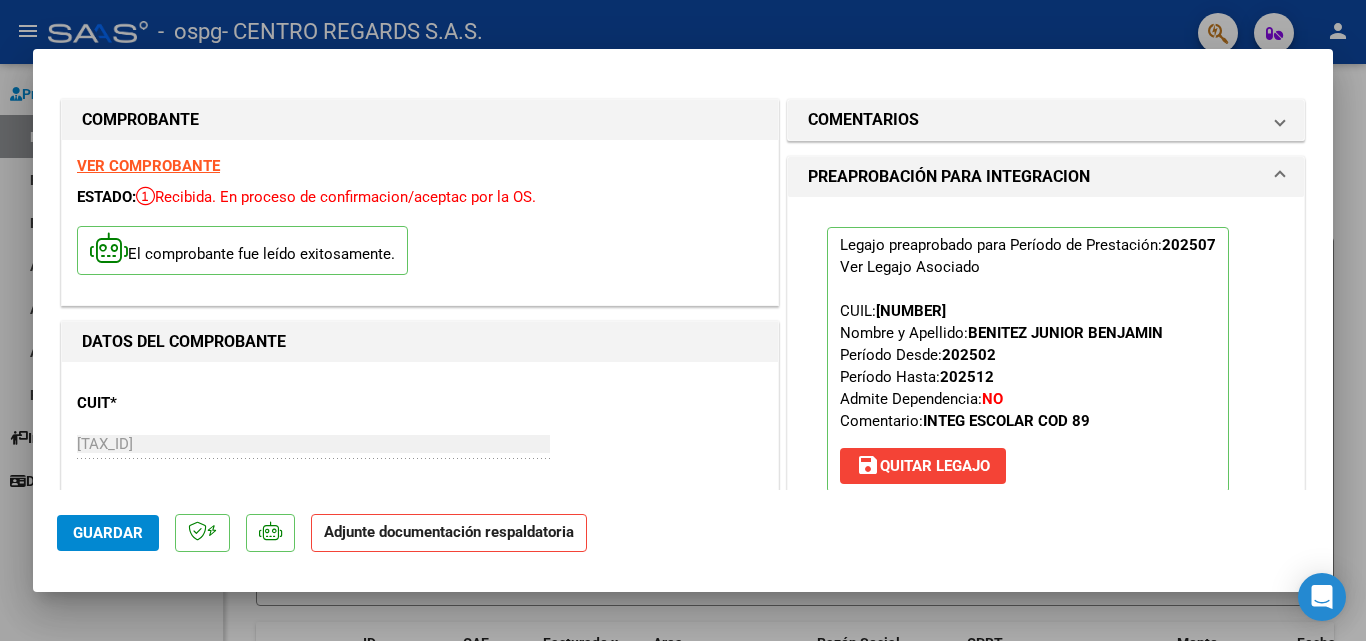 scroll, scrollTop: 339, scrollLeft: 0, axis: vertical 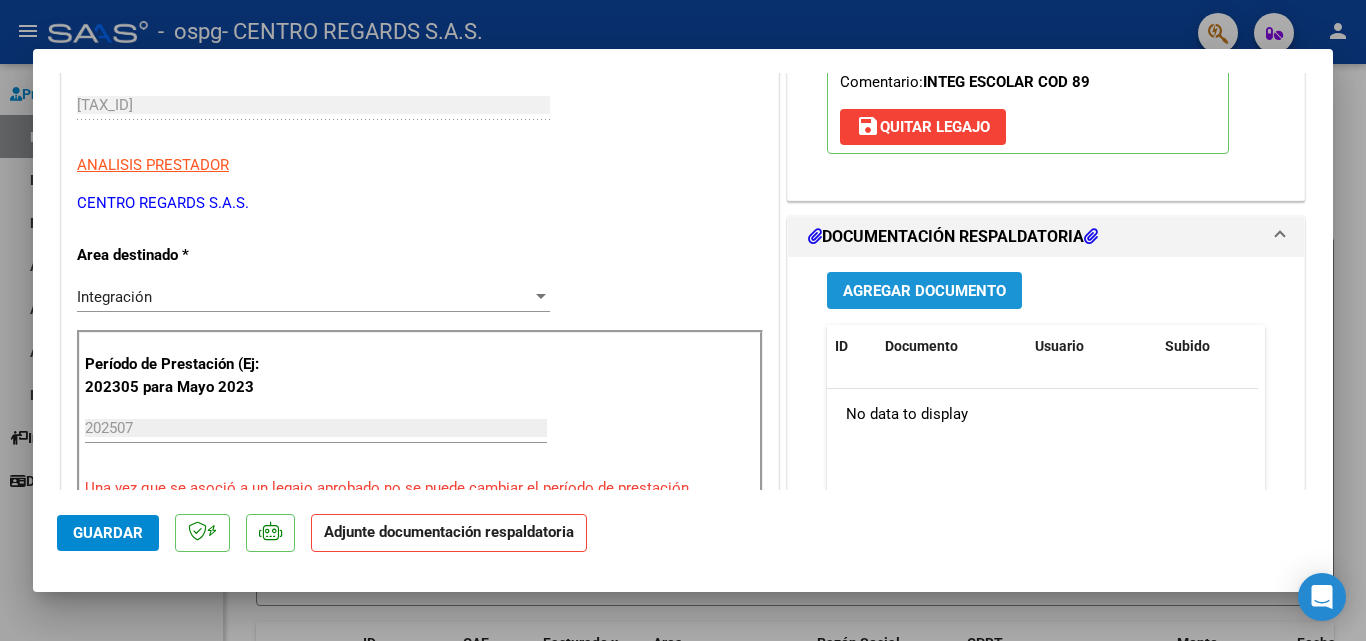 click on "Agregar Documento" at bounding box center [924, 291] 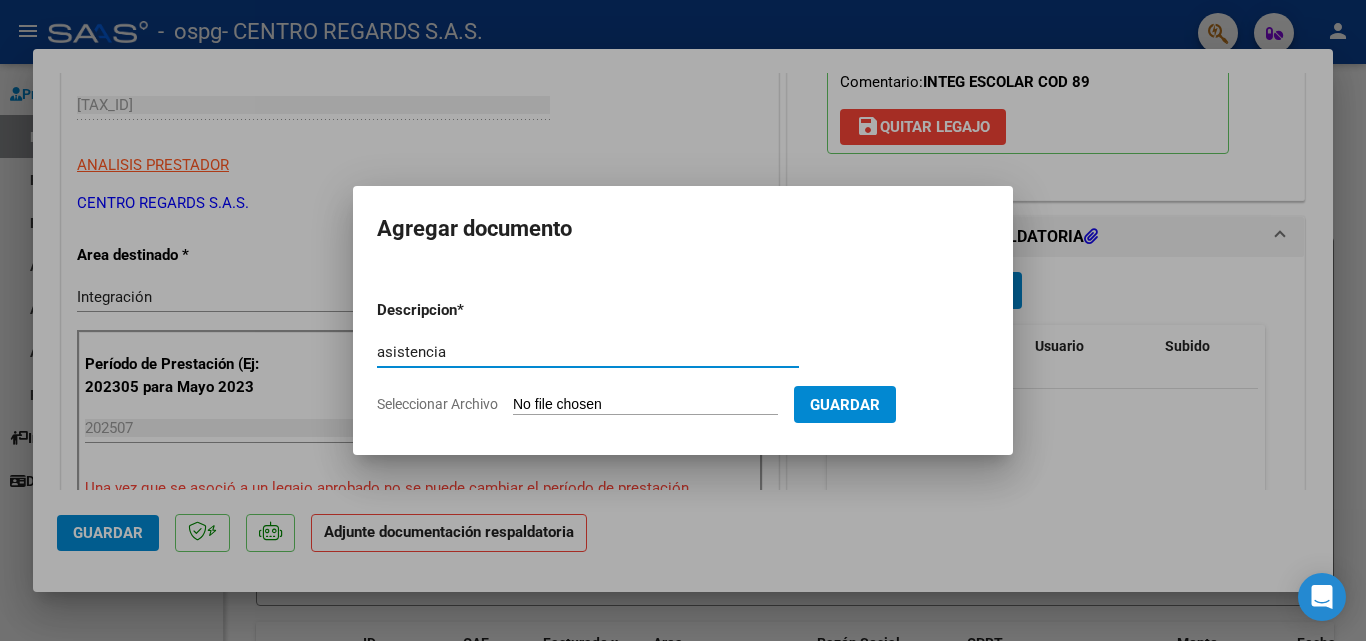 type on "asistencia" 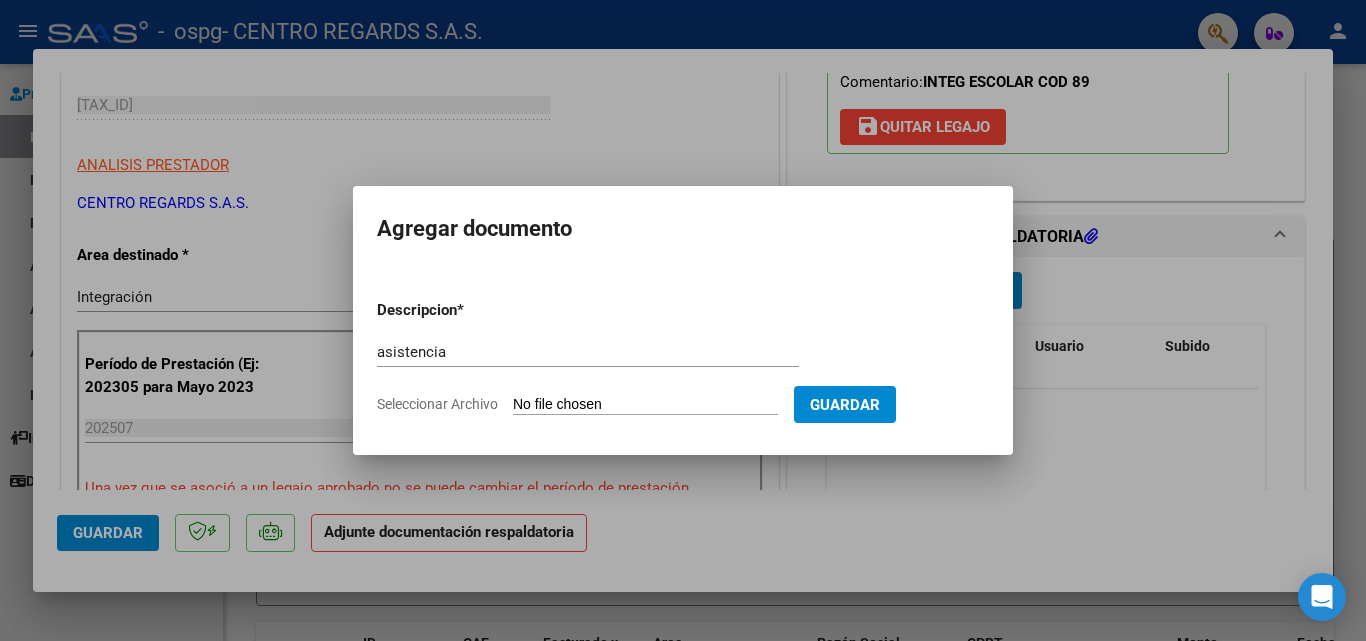 click on "Seleccionar Archivo" at bounding box center (645, 405) 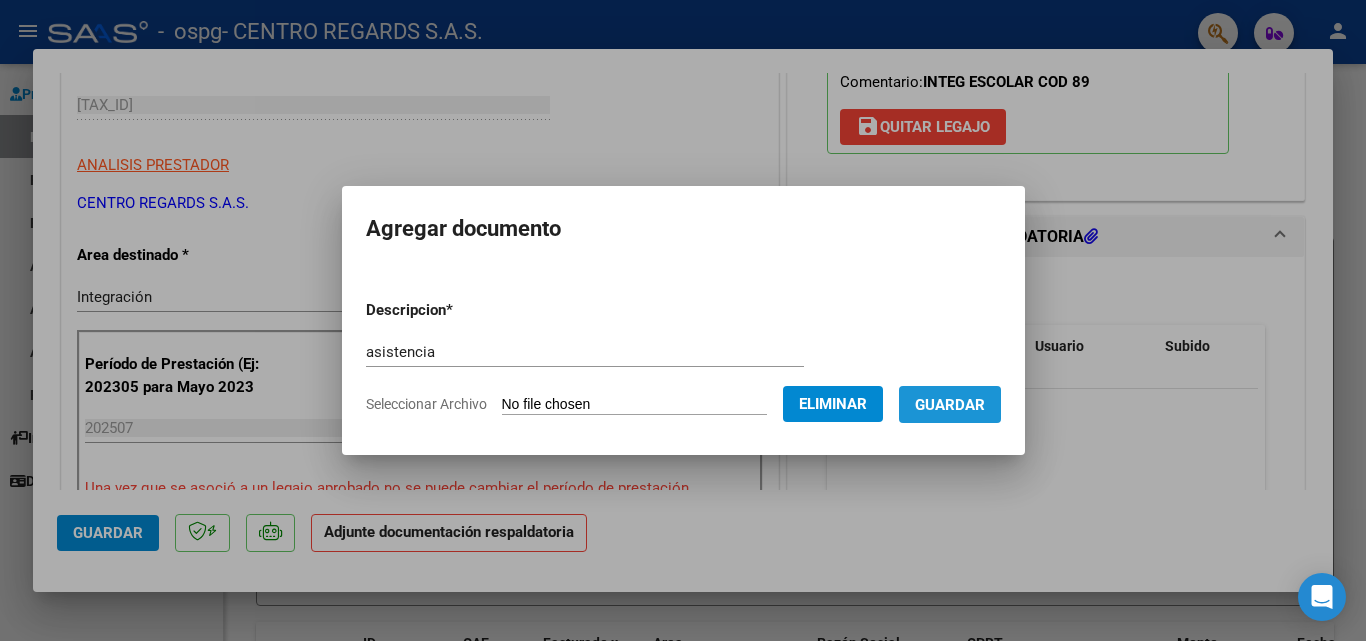 click on "Guardar" at bounding box center [950, 405] 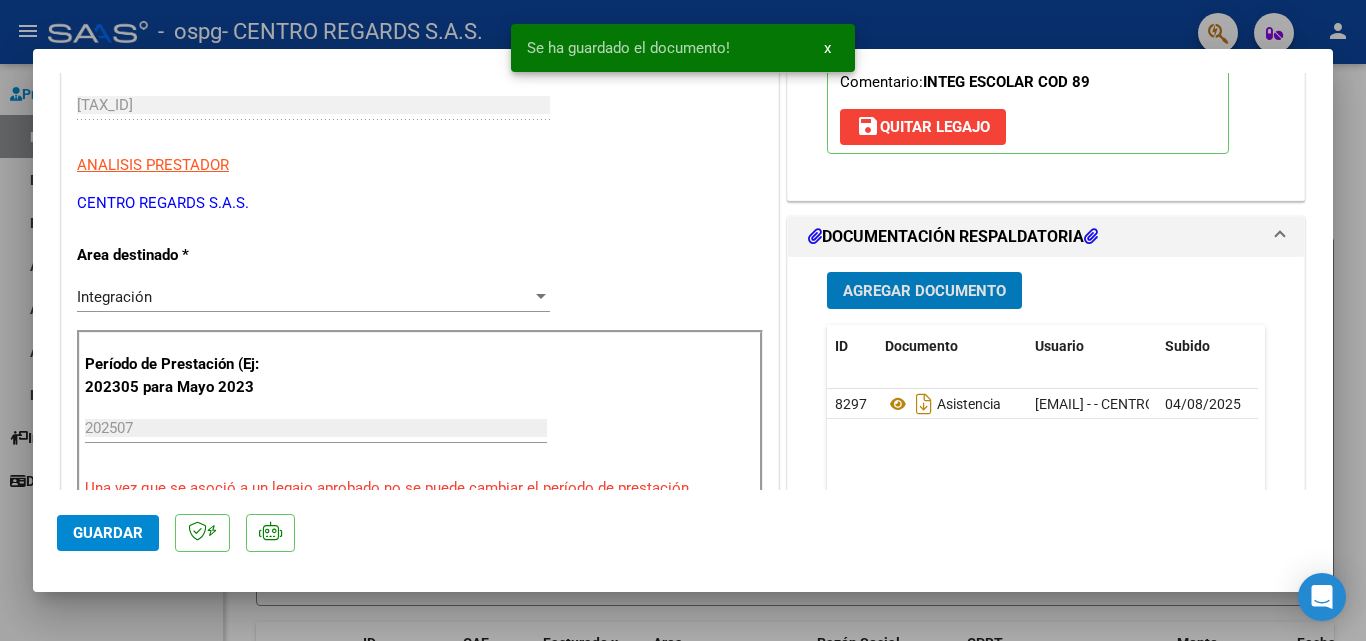 click on "Guardar" 